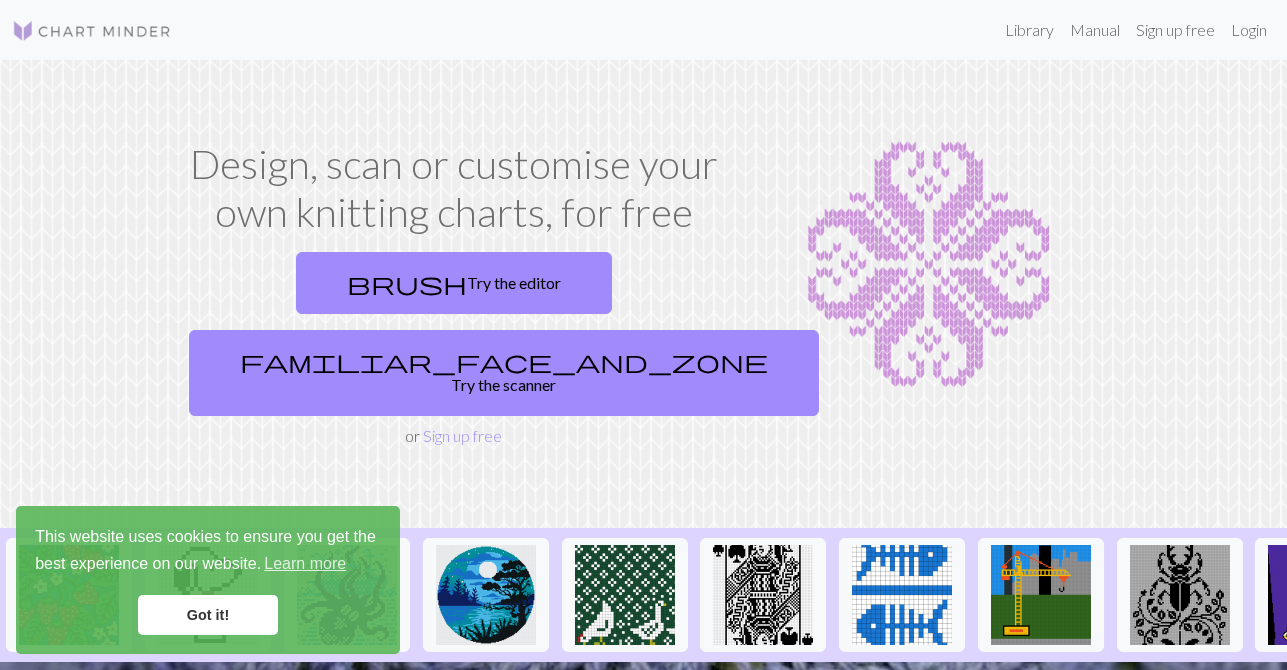 scroll, scrollTop: 0, scrollLeft: 0, axis: both 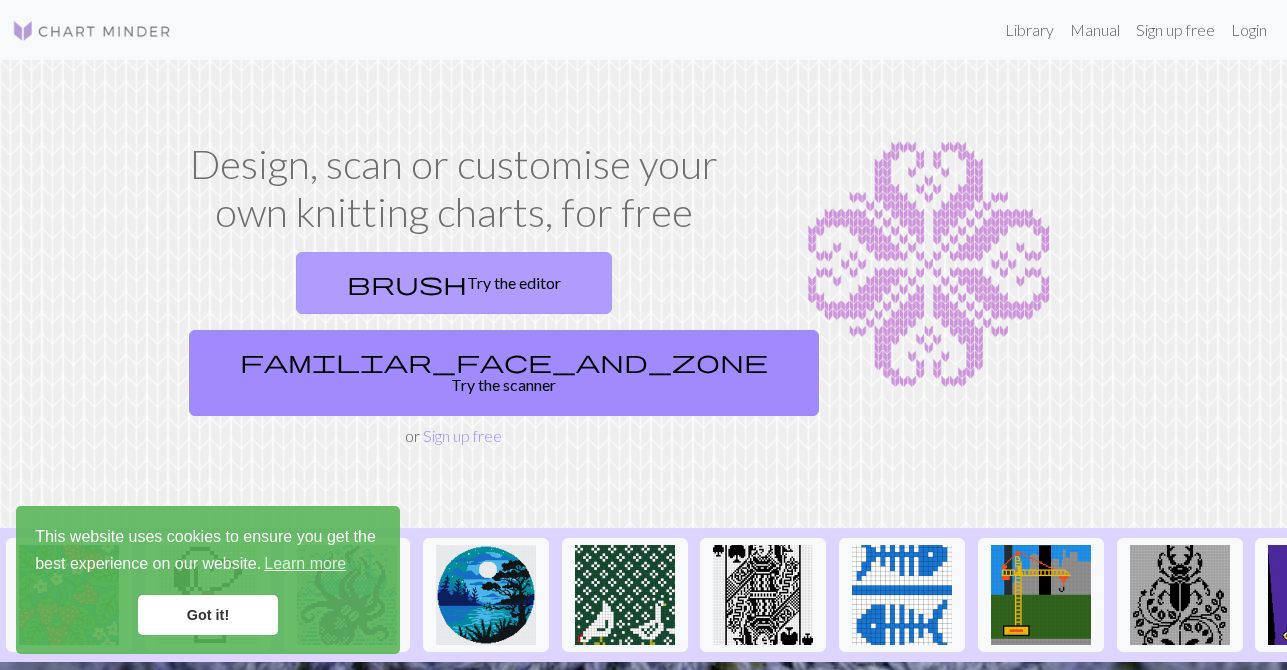 click on "brush  Try the editor" at bounding box center [454, 283] 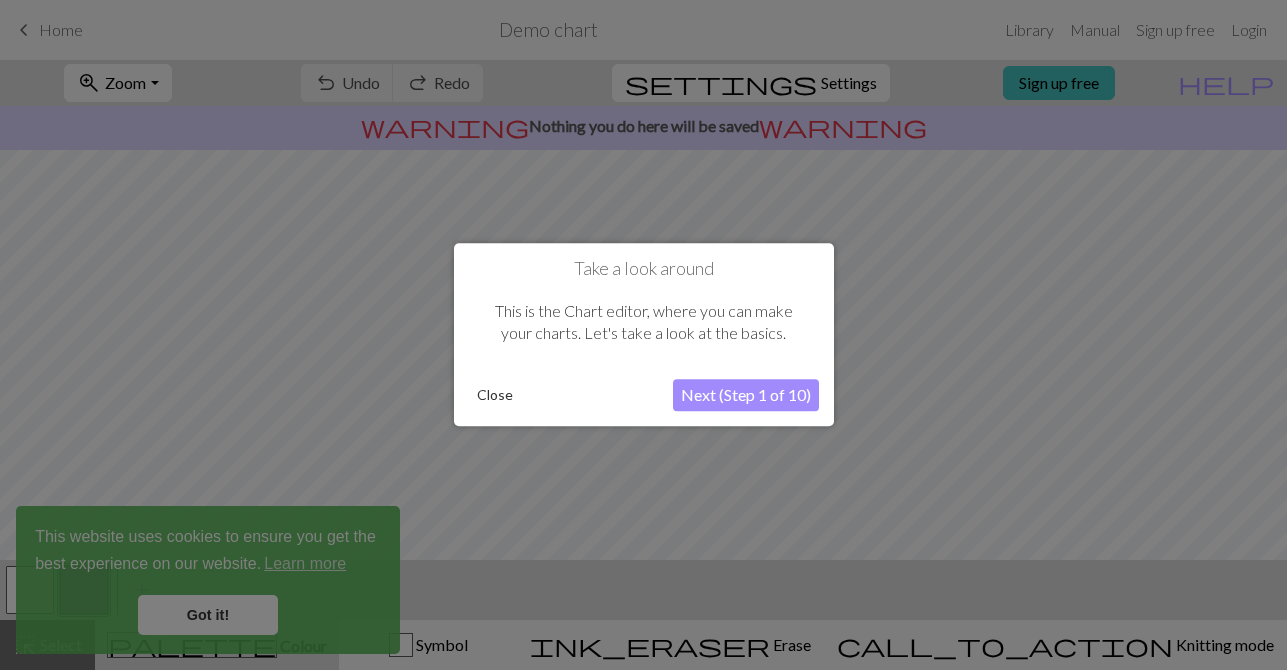 click on "Next (Step 1 of 10)" at bounding box center [746, 396] 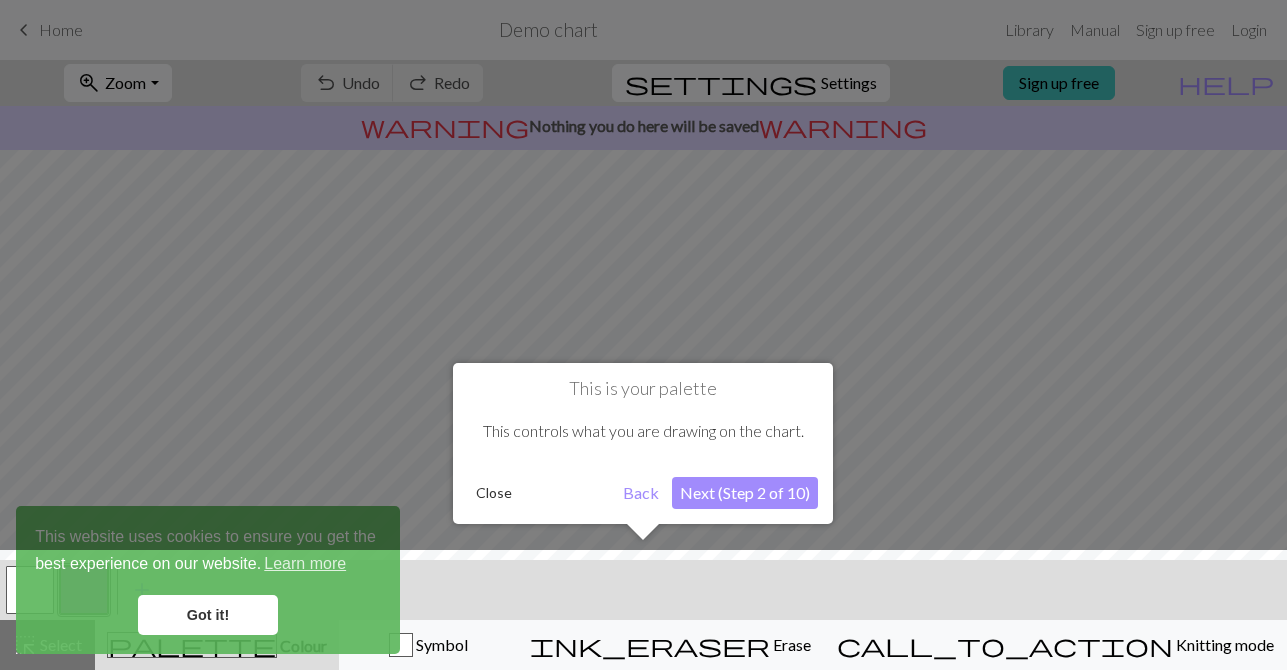 click on "Next (Step 2 of 10)" at bounding box center [745, 493] 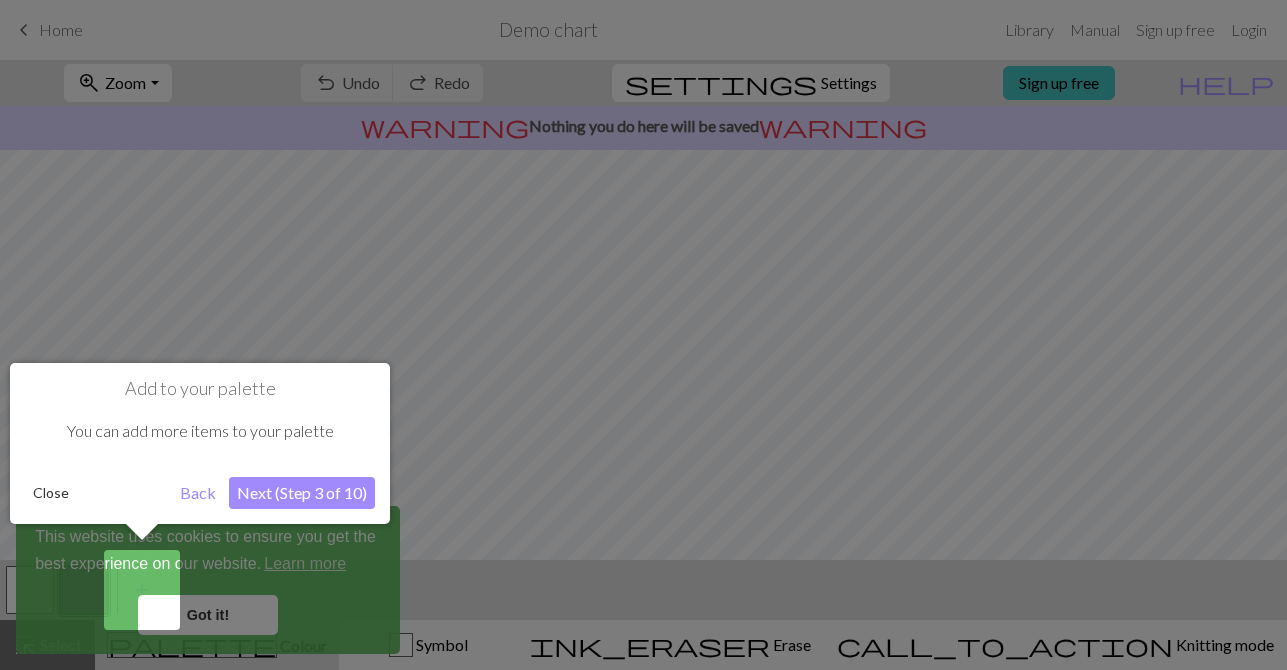 click on "Back" at bounding box center [198, 493] 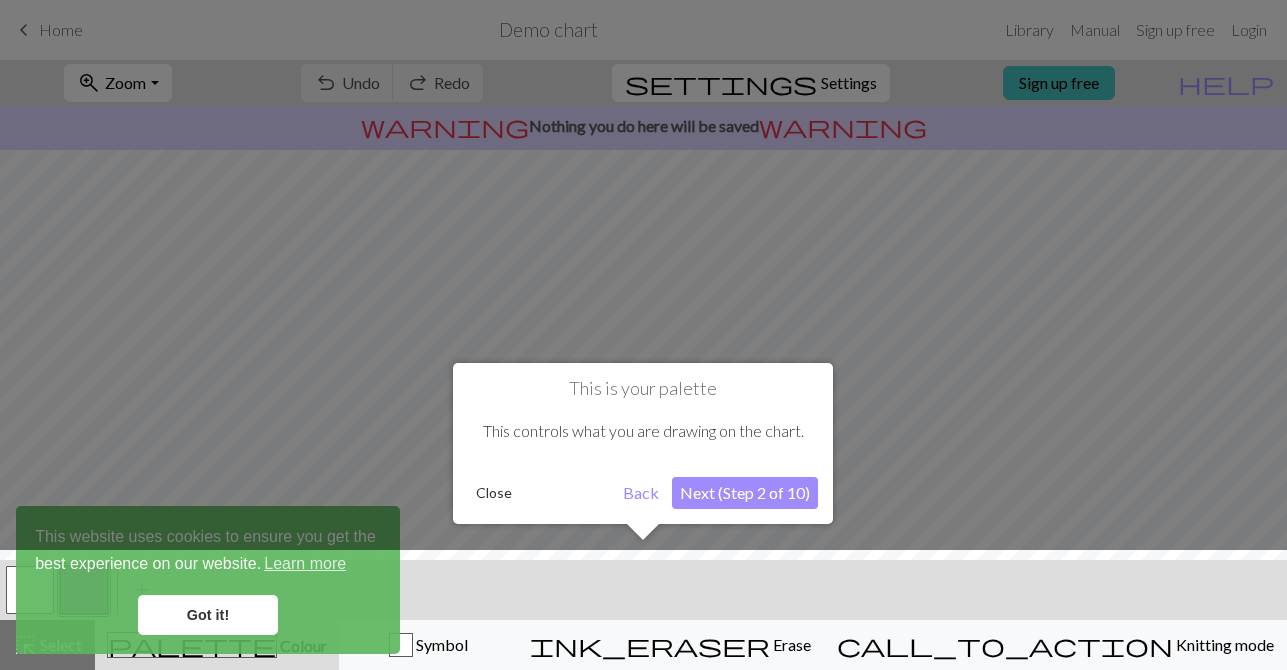 click on "Close" at bounding box center (494, 493) 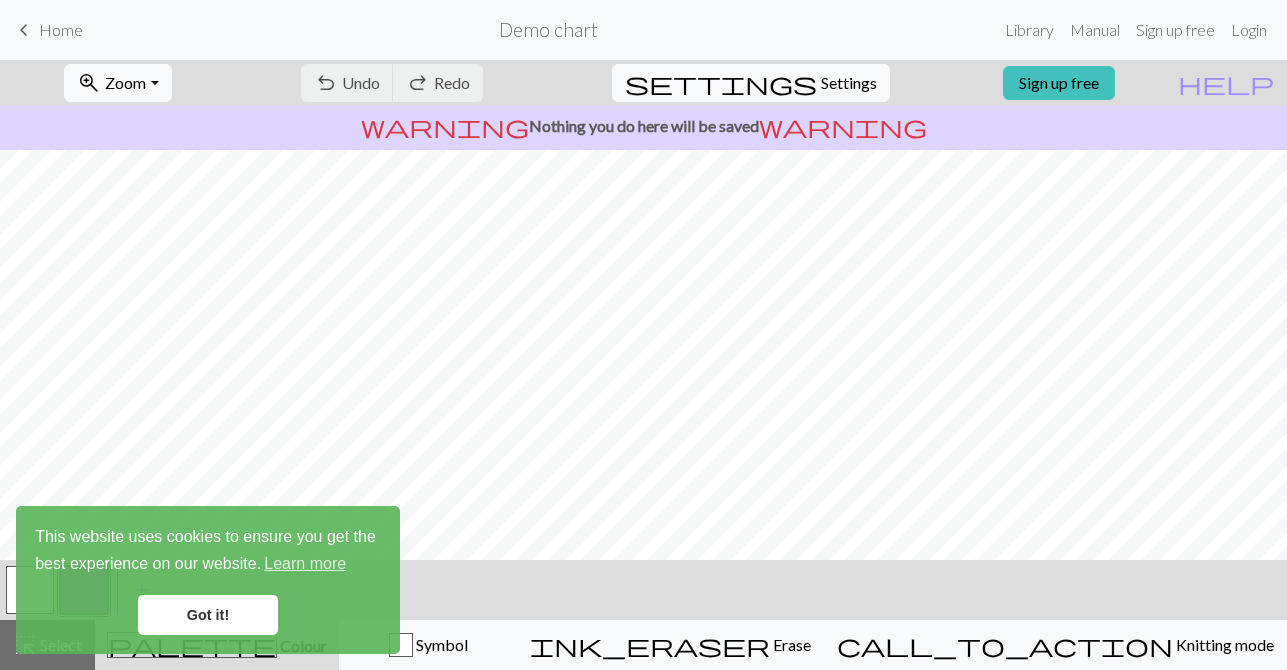 scroll, scrollTop: 0, scrollLeft: 0, axis: both 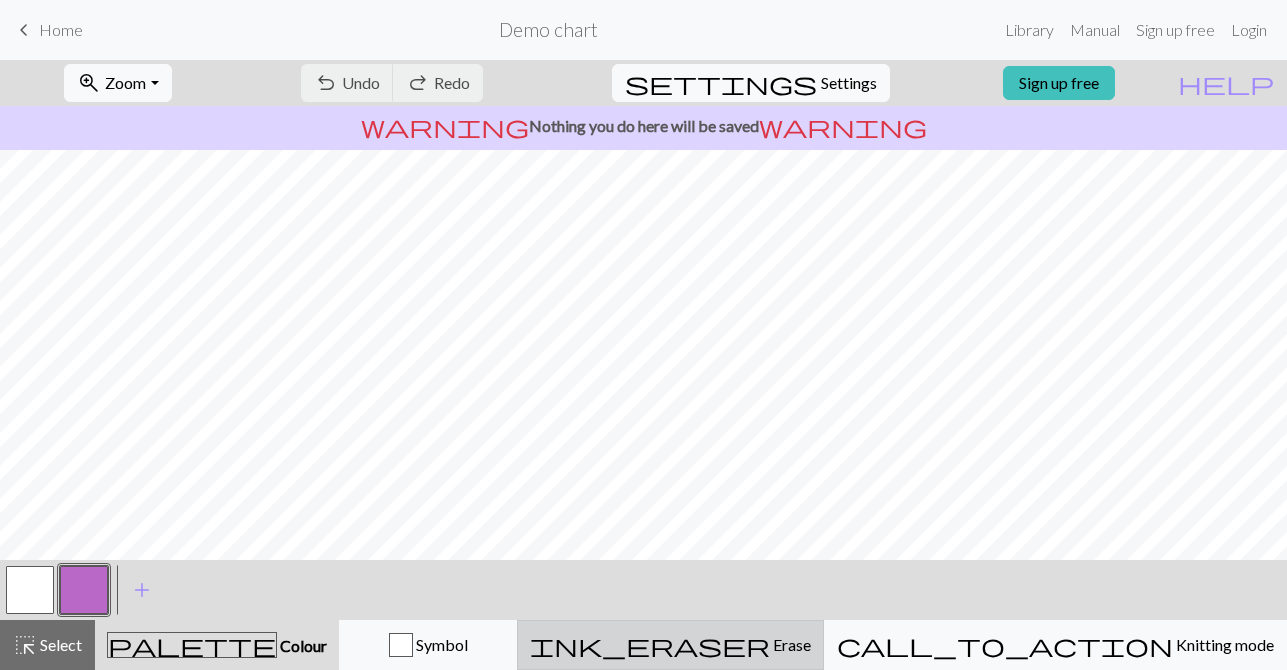 click on "ink_eraser   Erase   Erase" at bounding box center [670, 645] 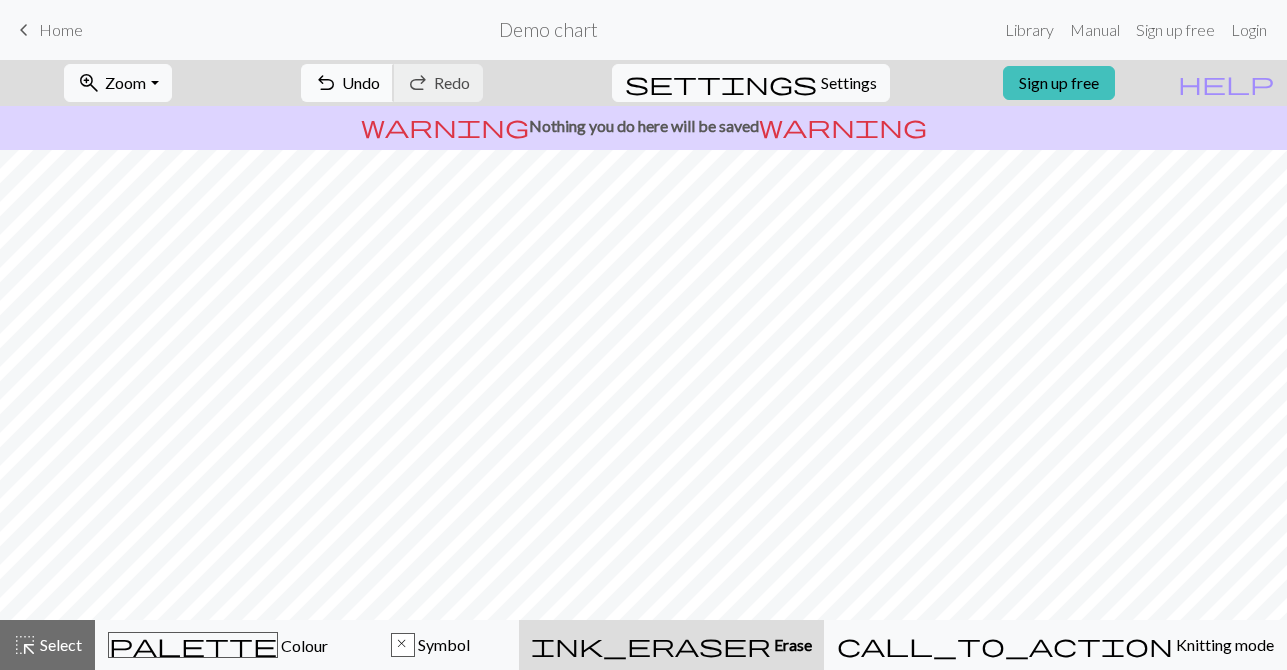 click on "Undo" at bounding box center [361, 82] 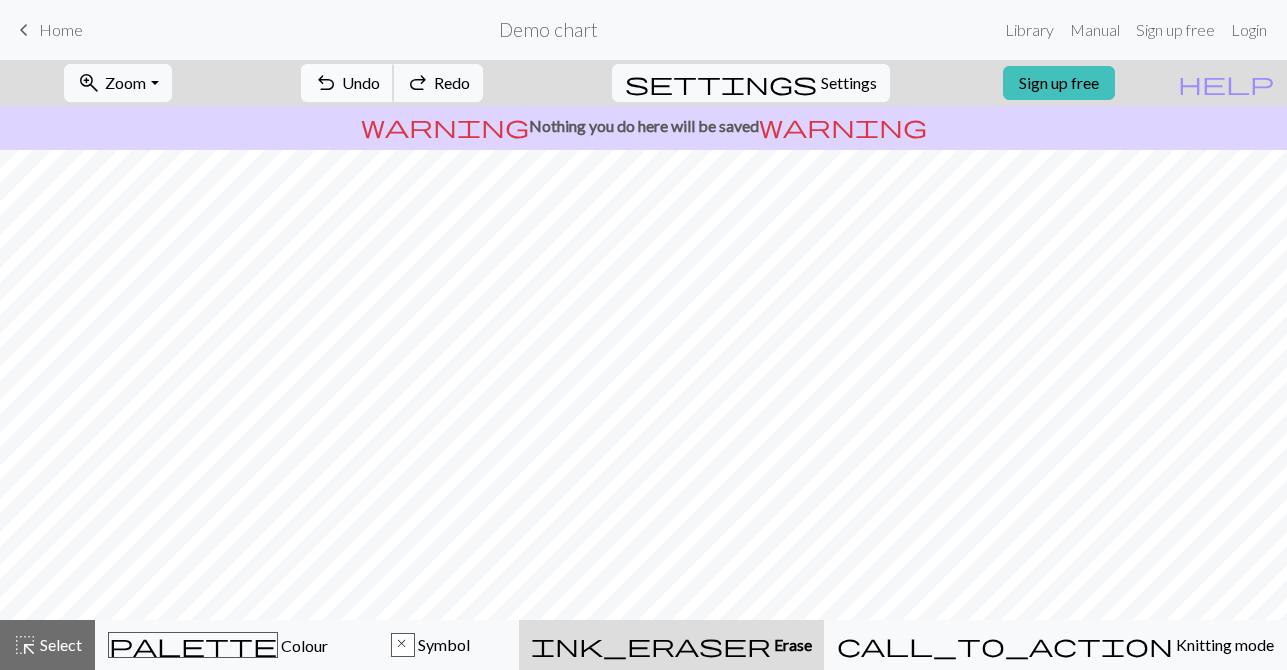 click on "Undo" at bounding box center [361, 82] 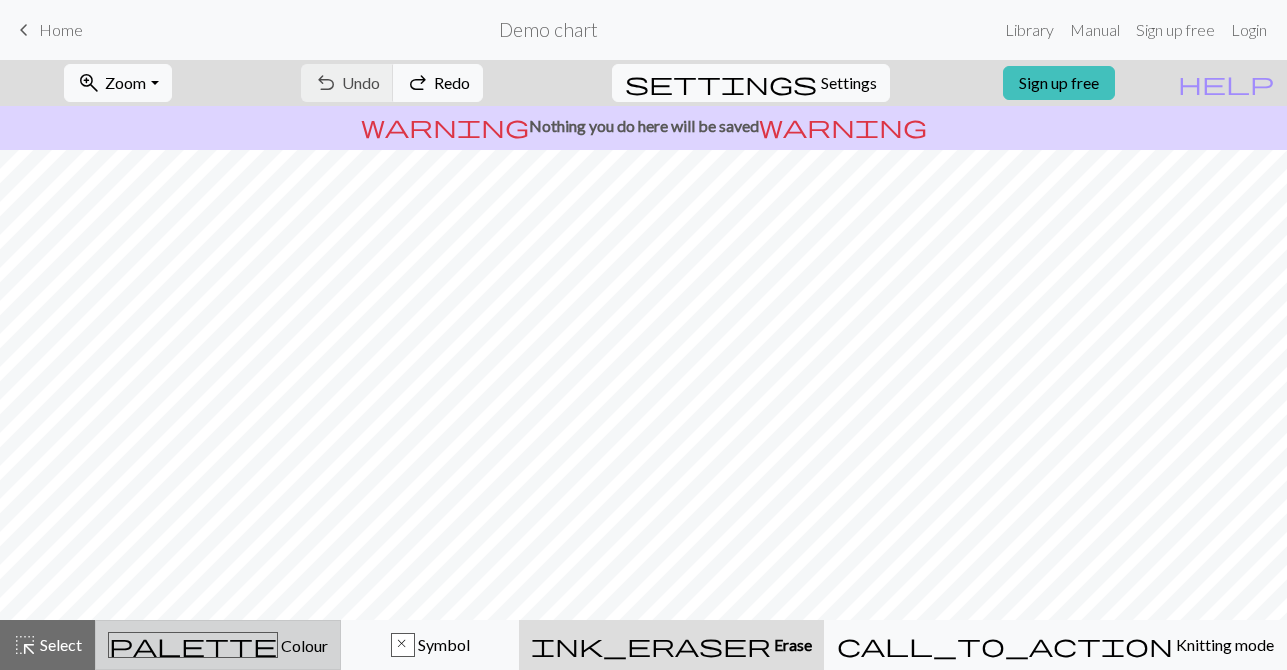 click on "palette   Colour   Colour" at bounding box center [218, 645] 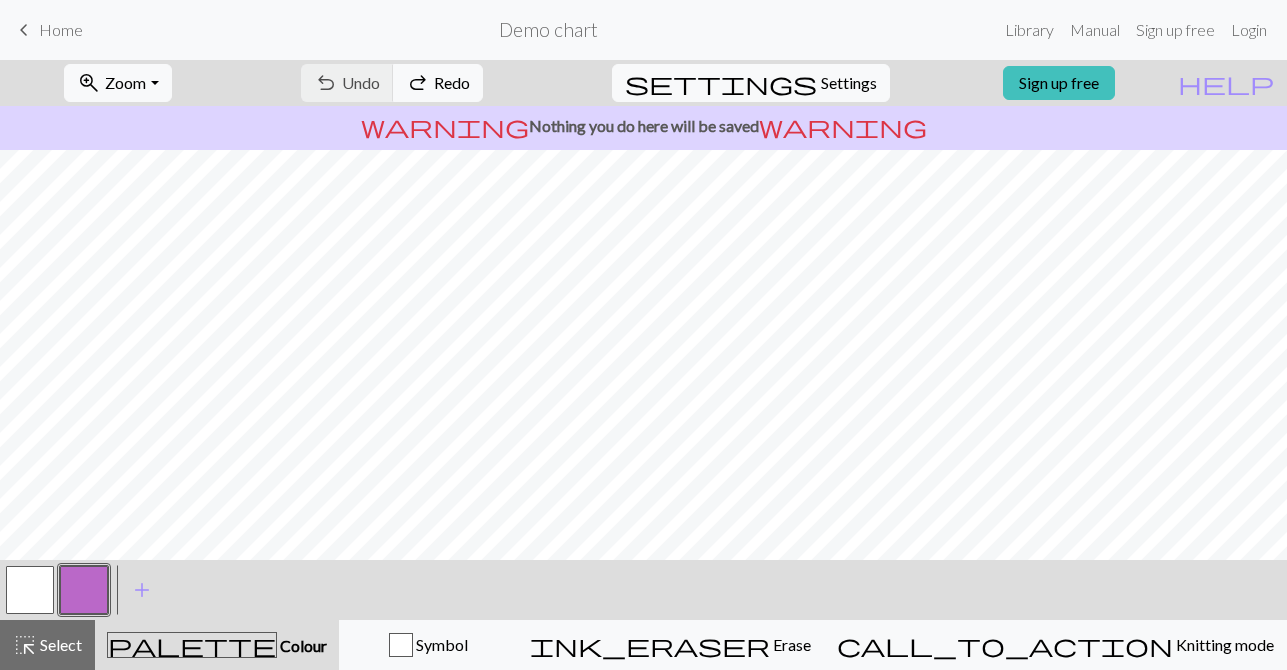 click at bounding box center [30, 590] 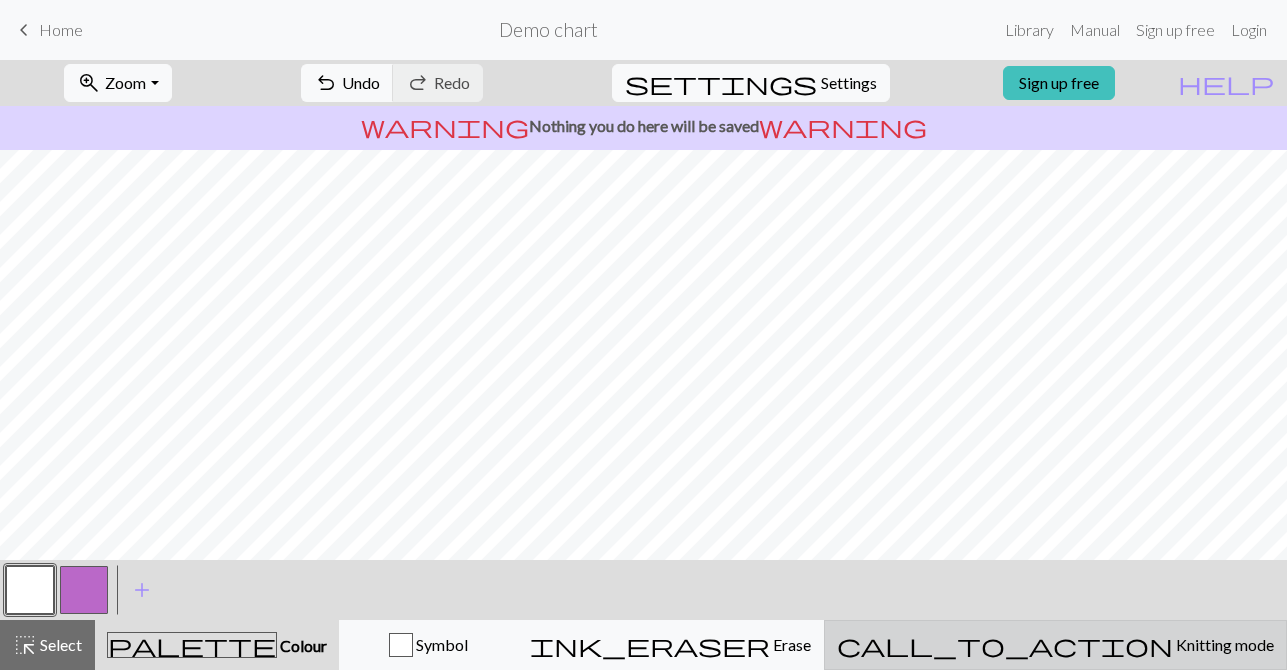 click on "call_to_action" at bounding box center (1005, 645) 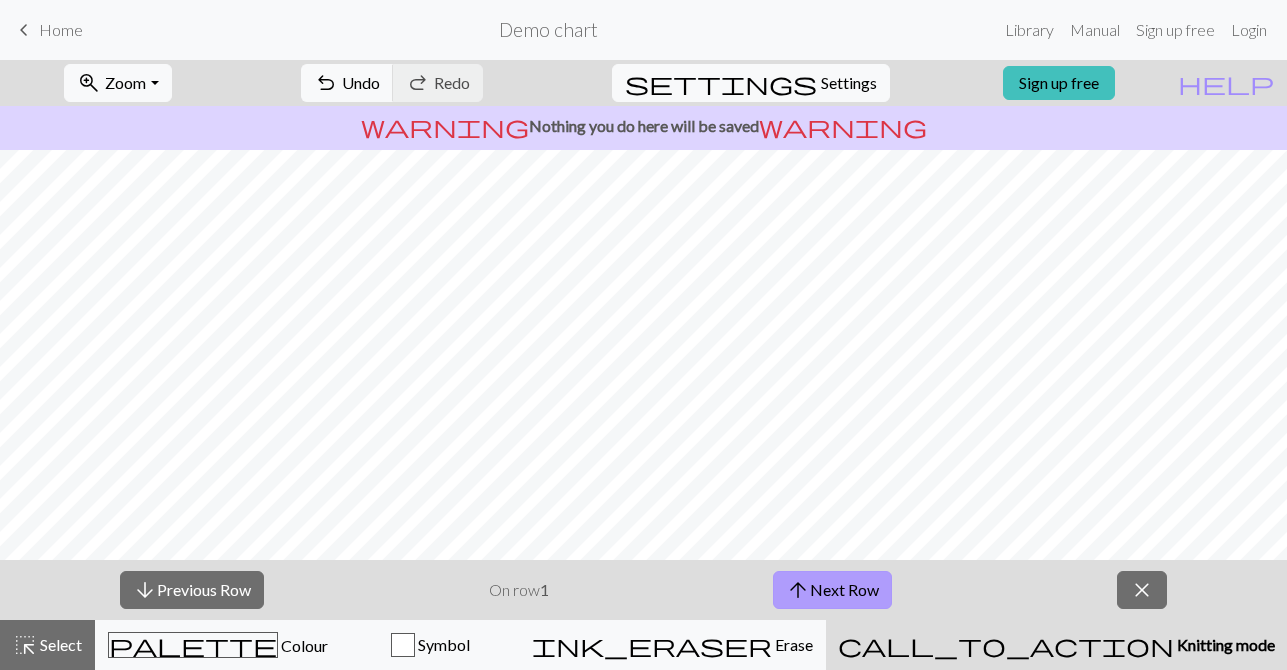 click on "arrow_upward  Next Row" at bounding box center [832, 590] 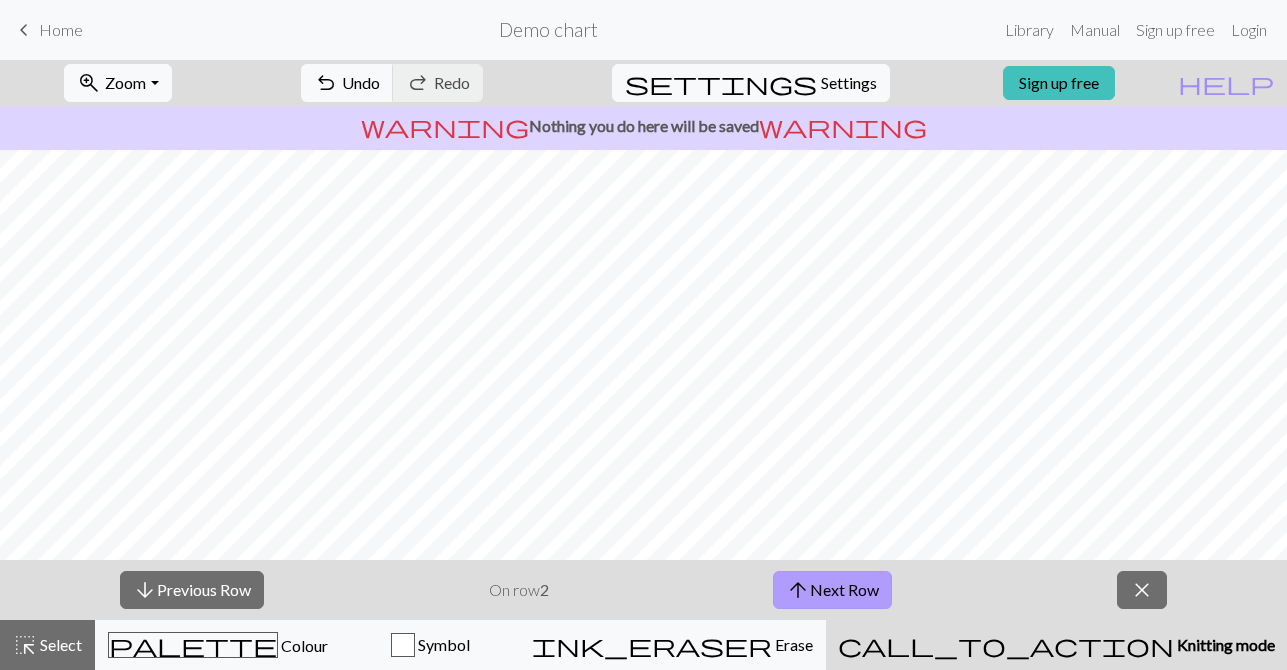 click on "arrow_upward  Next Row" at bounding box center (832, 590) 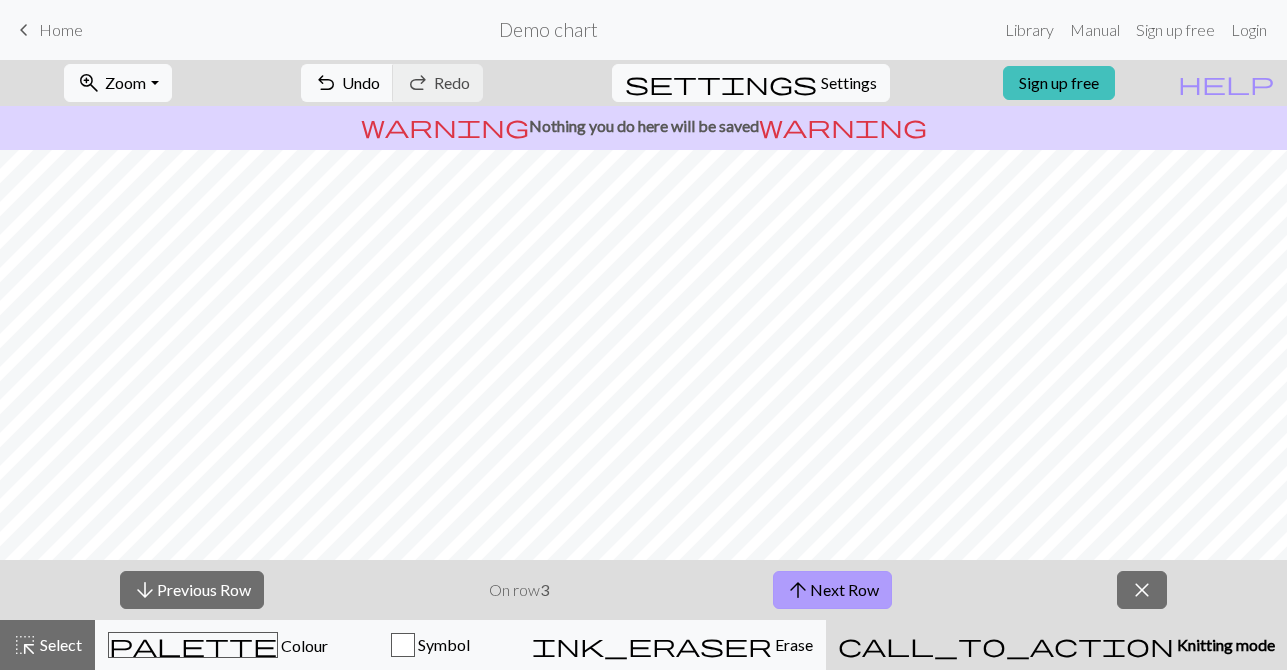 click on "arrow_upward  Next Row" at bounding box center (832, 590) 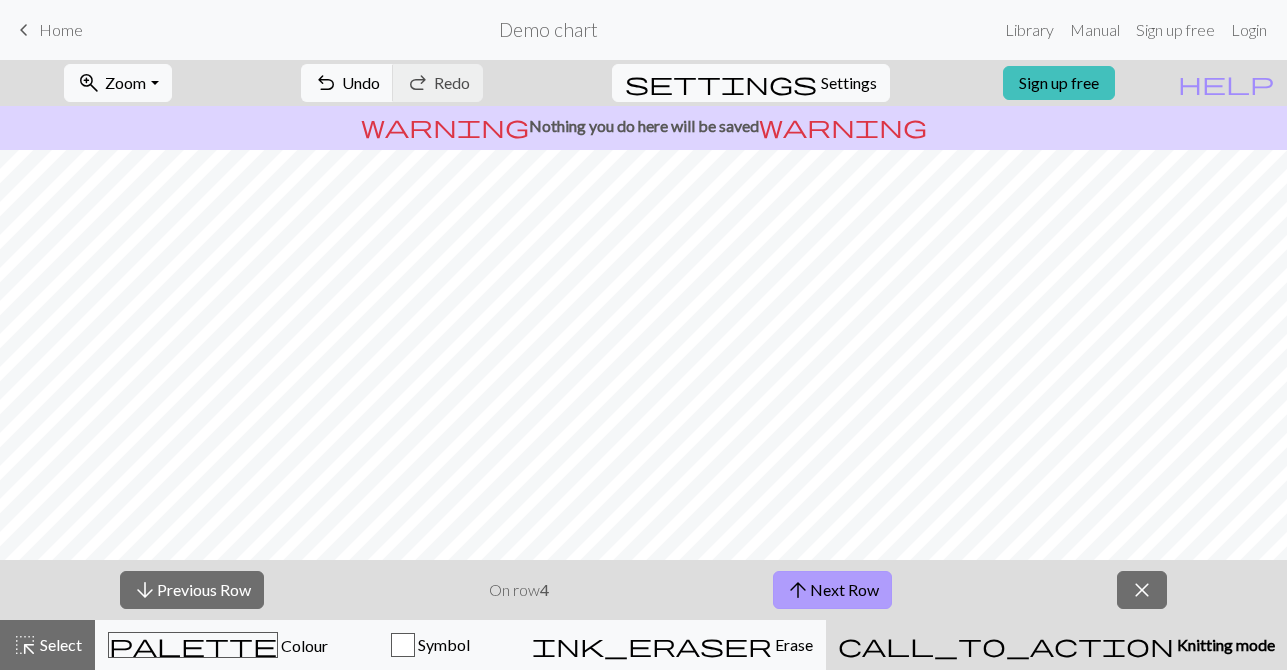 click on "arrow_upward  Next Row" at bounding box center (832, 590) 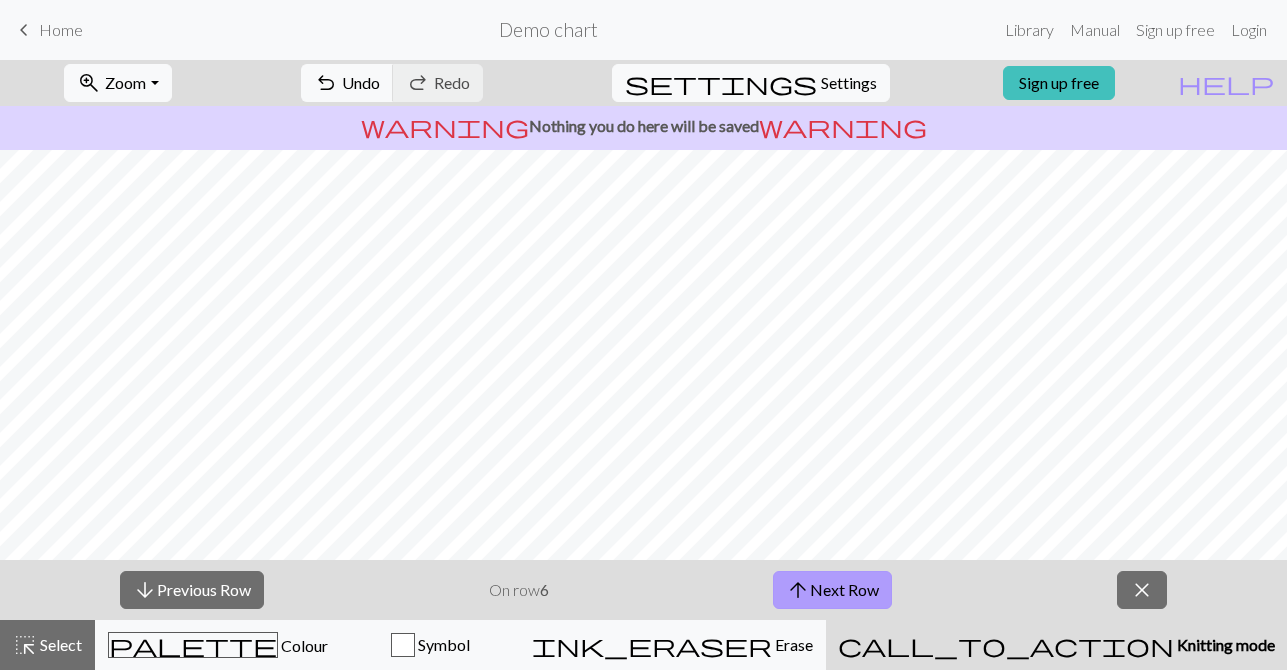 click on "arrow_upward  Next Row" at bounding box center [832, 590] 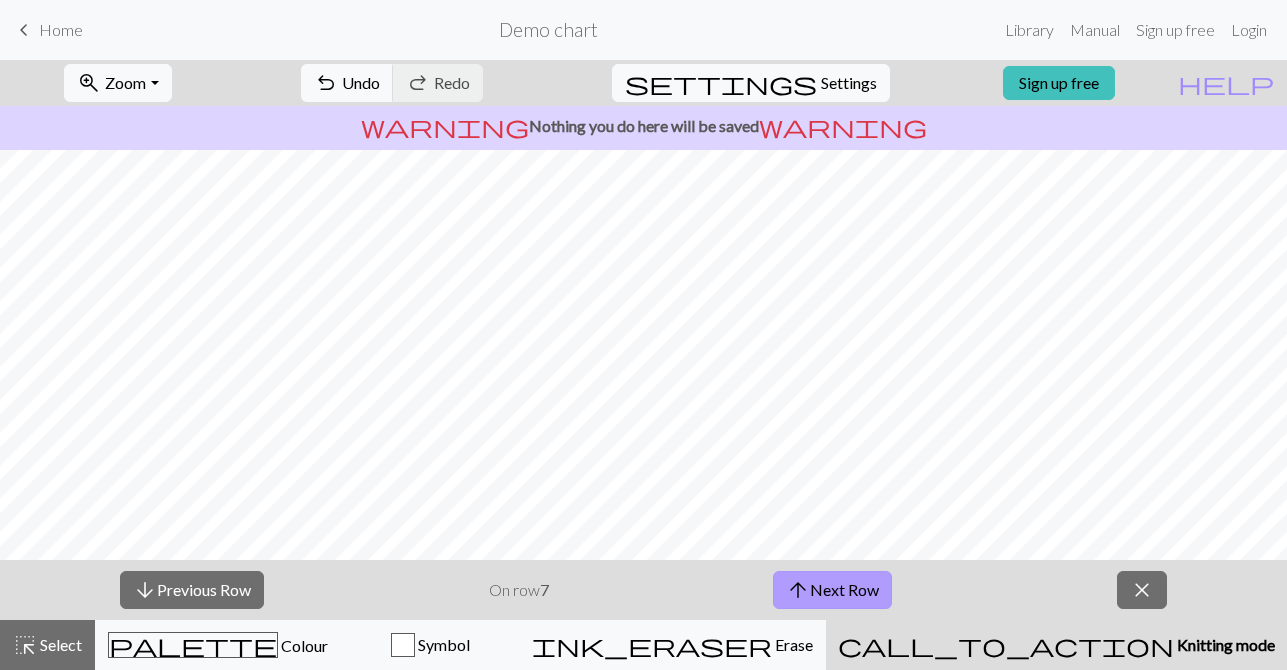click on "arrow_upward  Next Row" at bounding box center [832, 590] 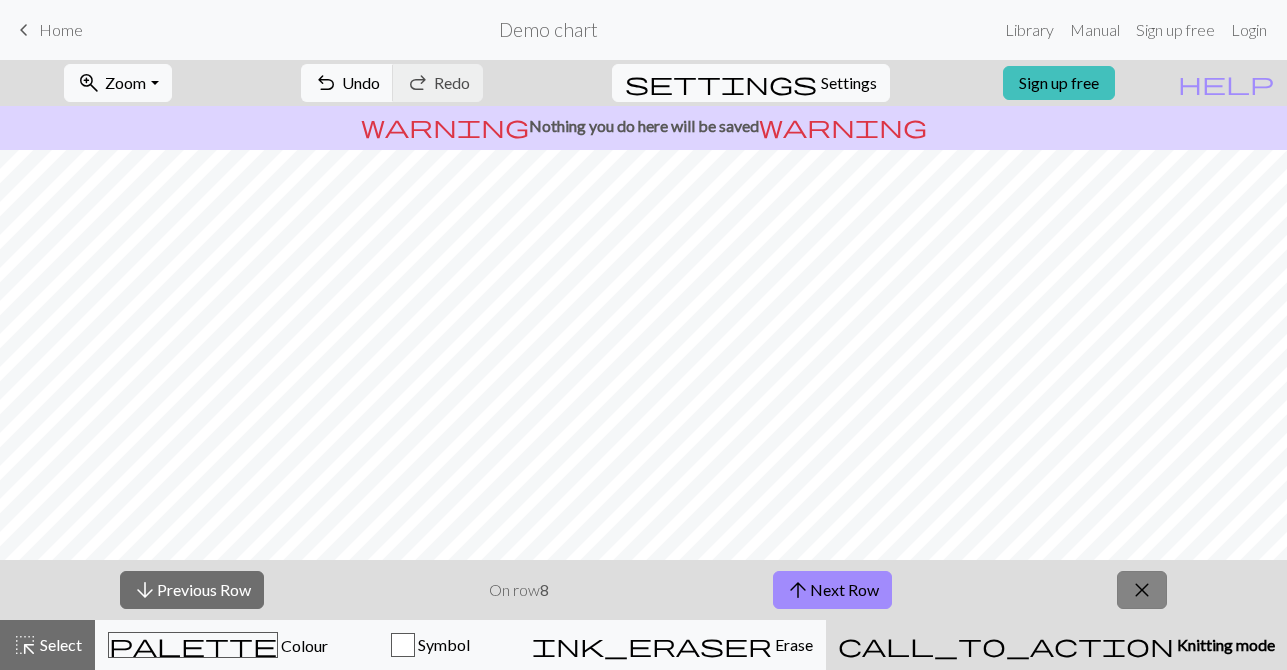 click on "close" at bounding box center [1142, 590] 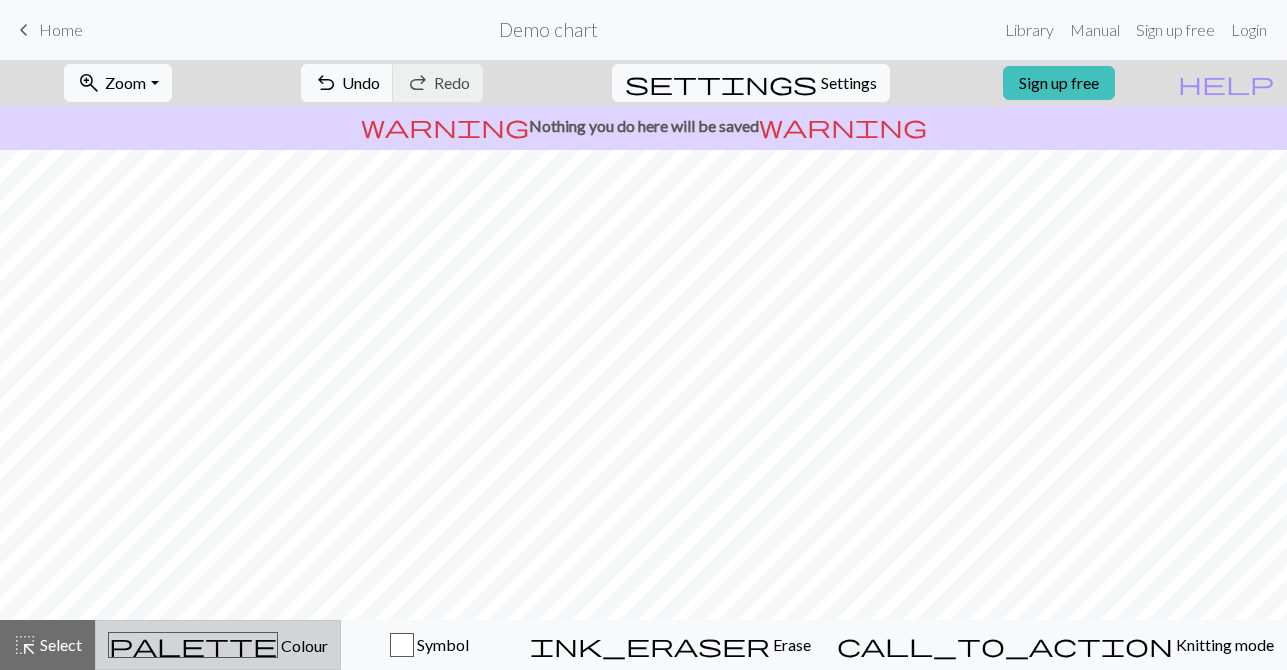 click on "palette   Colour   Colour" at bounding box center (218, 645) 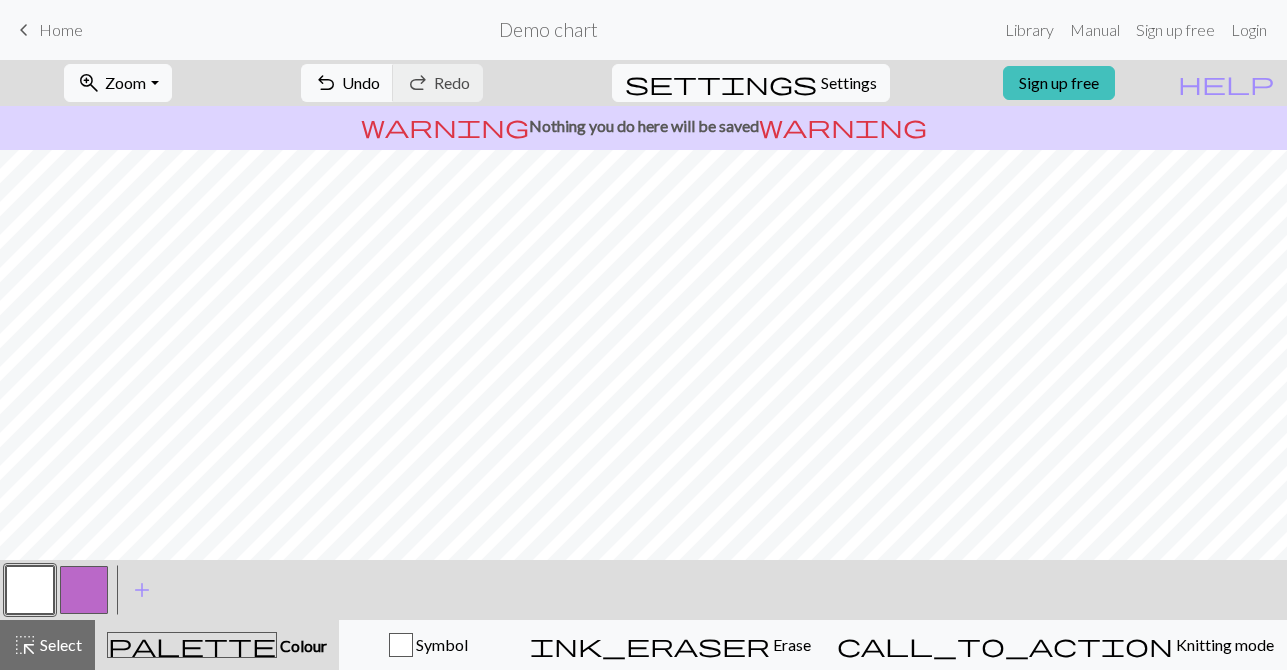 click at bounding box center (84, 590) 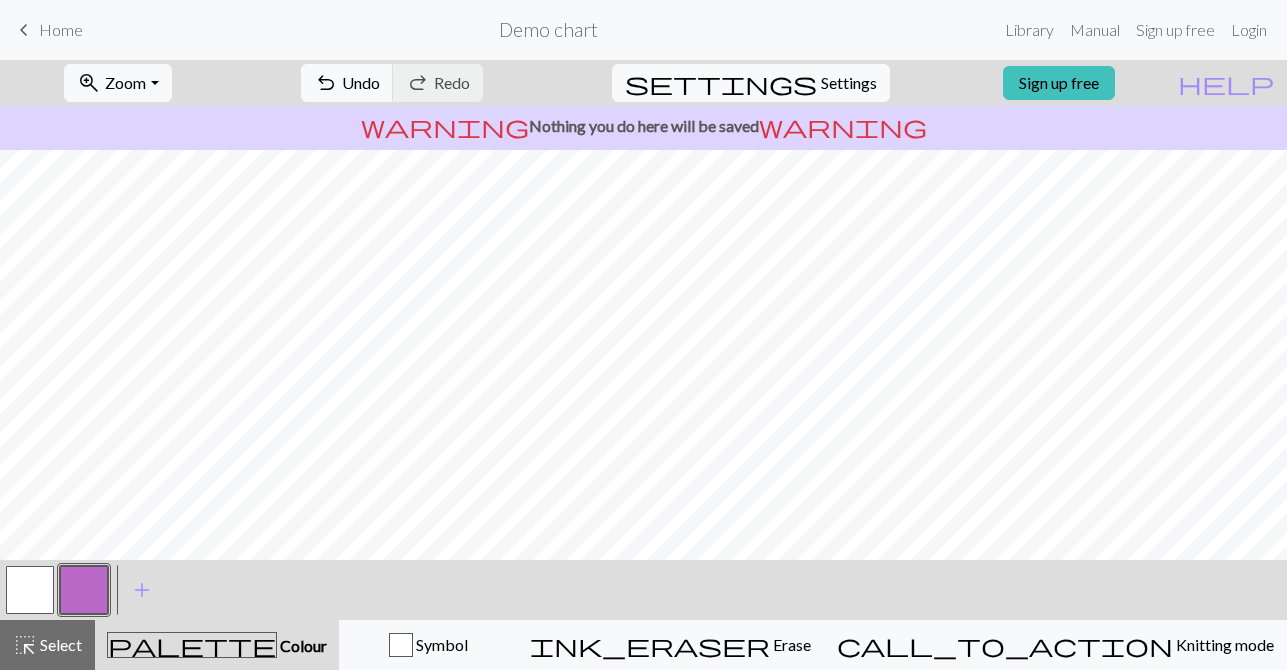 click at bounding box center (84, 590) 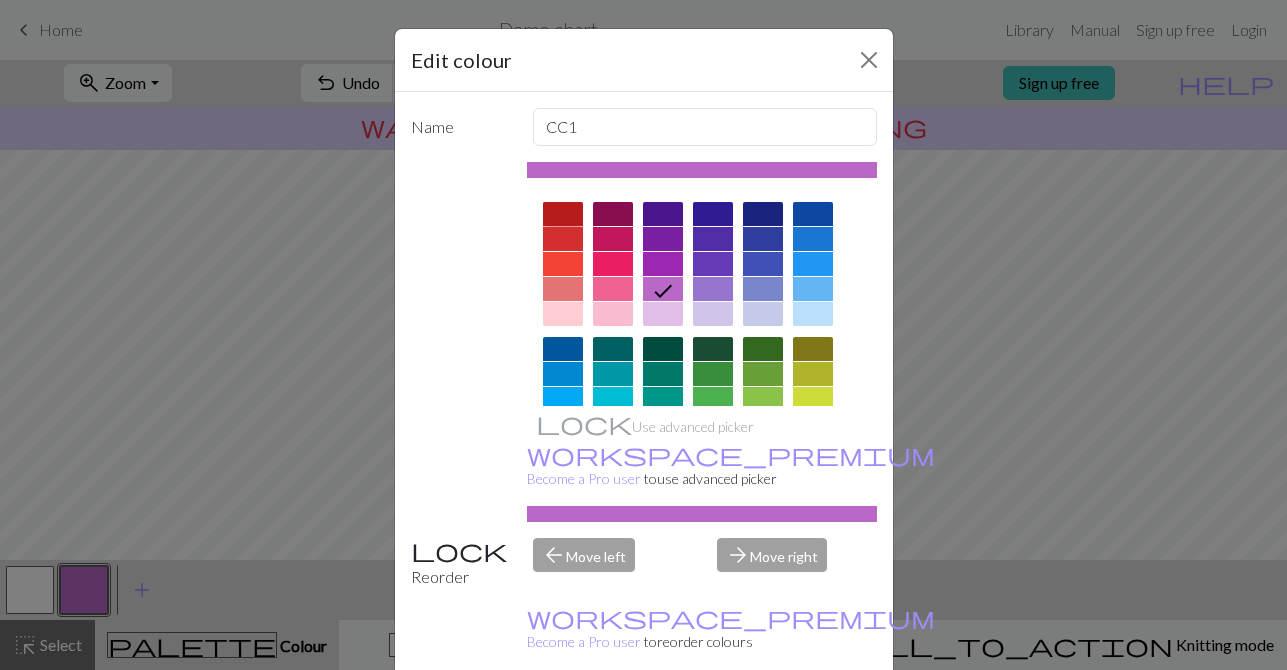 click at bounding box center (563, 214) 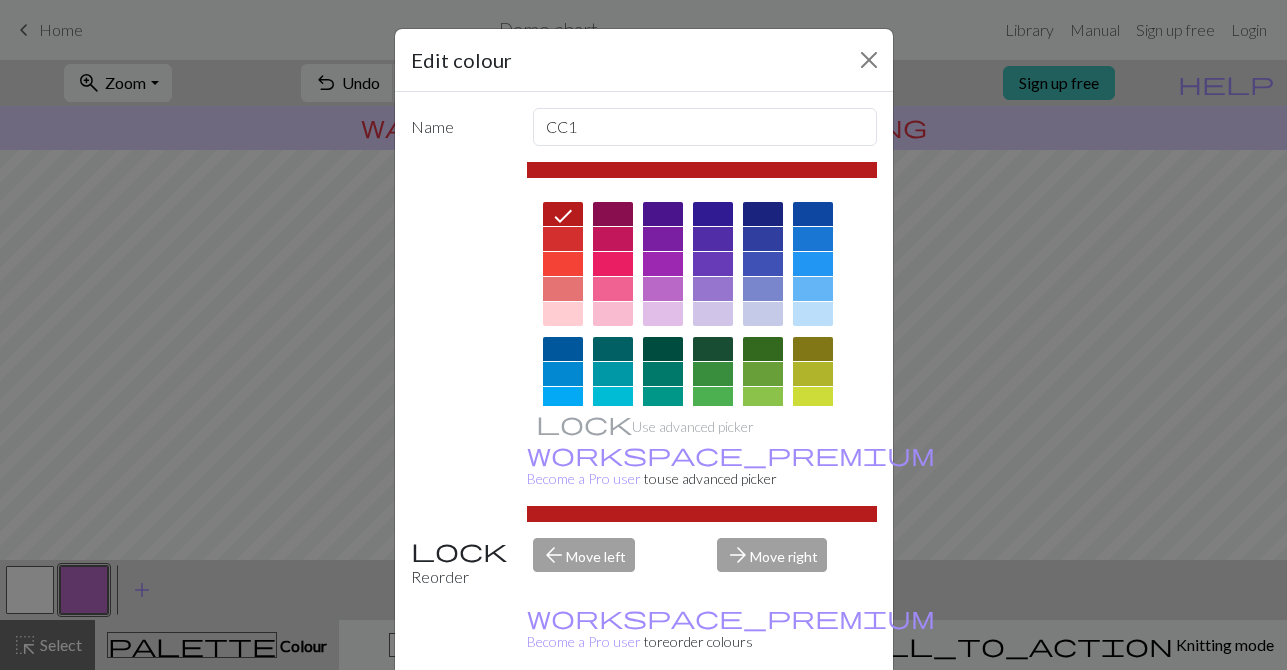 click on "Done" at bounding box center (764, 721) 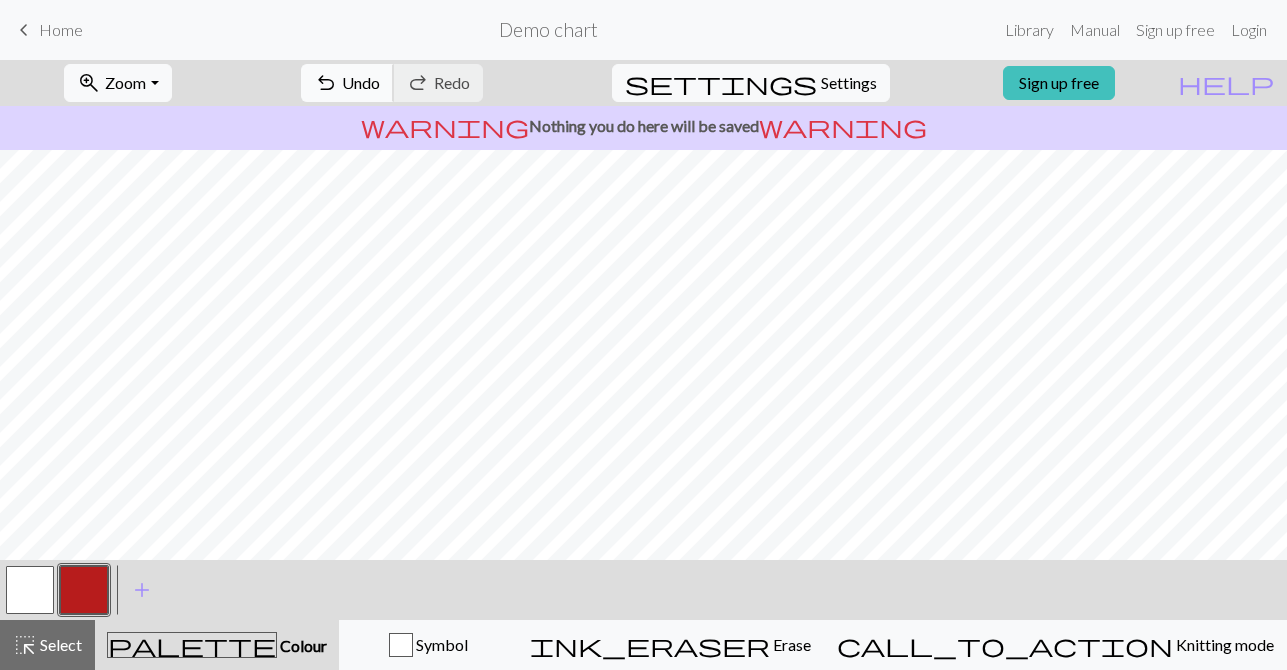 click on "undo Undo Undo" at bounding box center [347, 83] 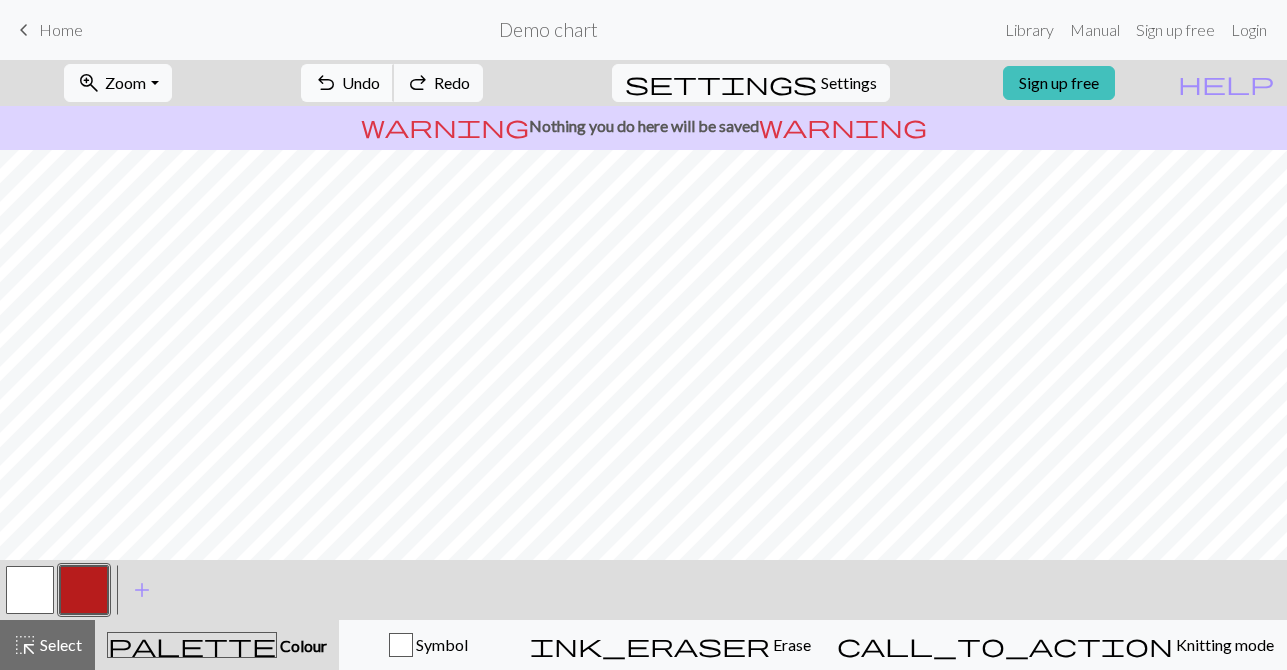 click on "undo Undo Undo" at bounding box center (347, 83) 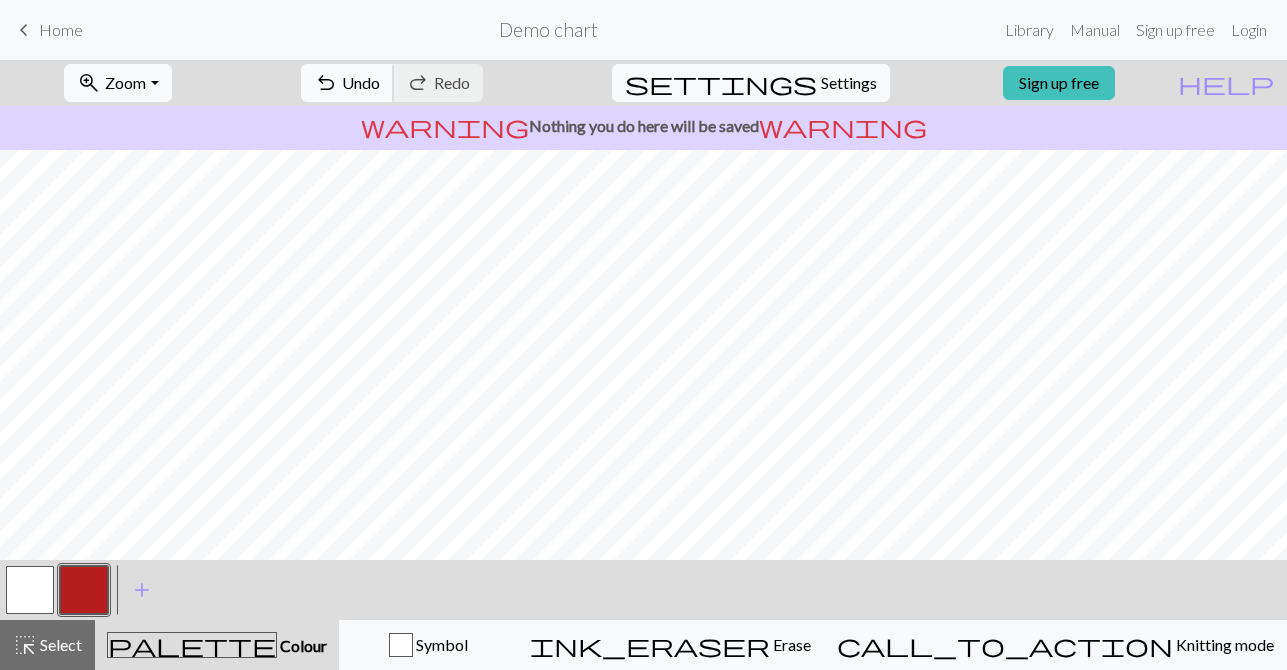 click on "undo Undo Undo" at bounding box center [347, 83] 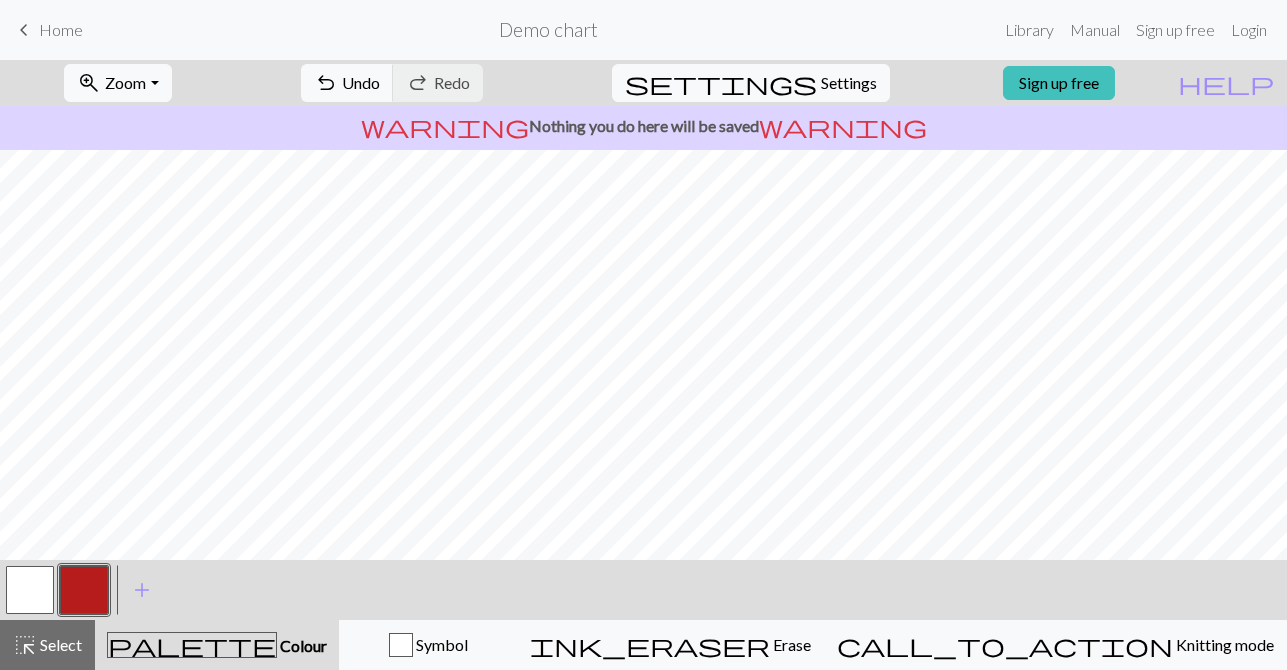 click at bounding box center (30, 590) 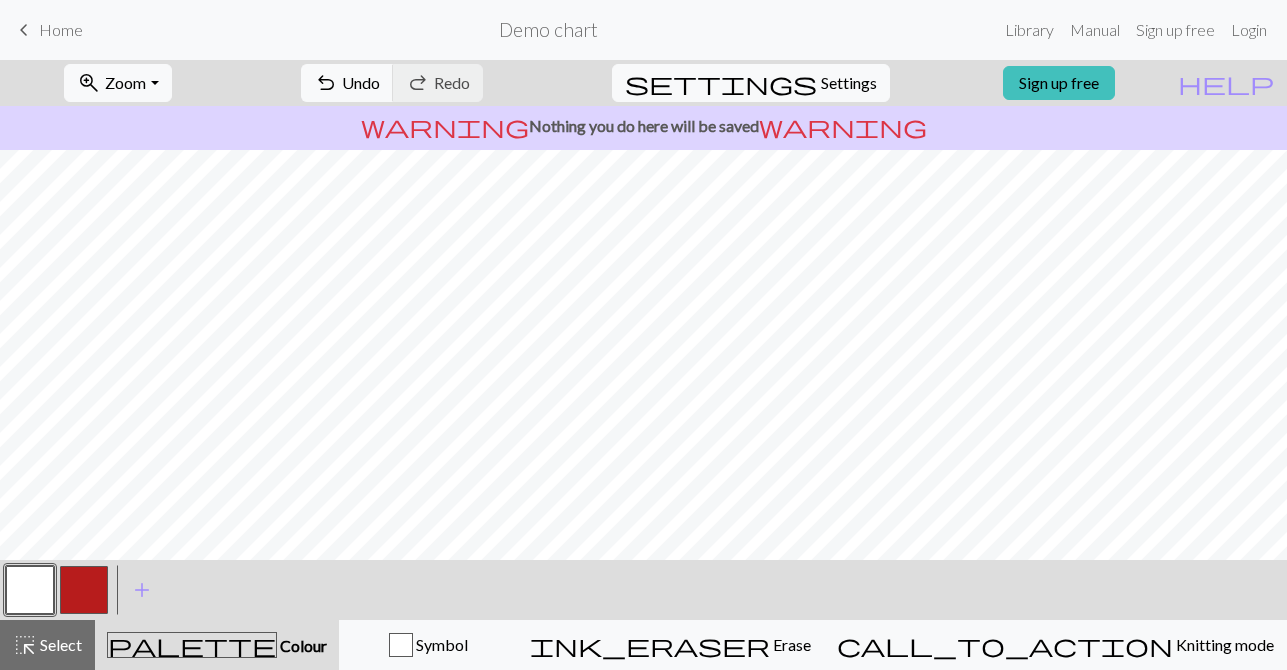 click at bounding box center [30, 590] 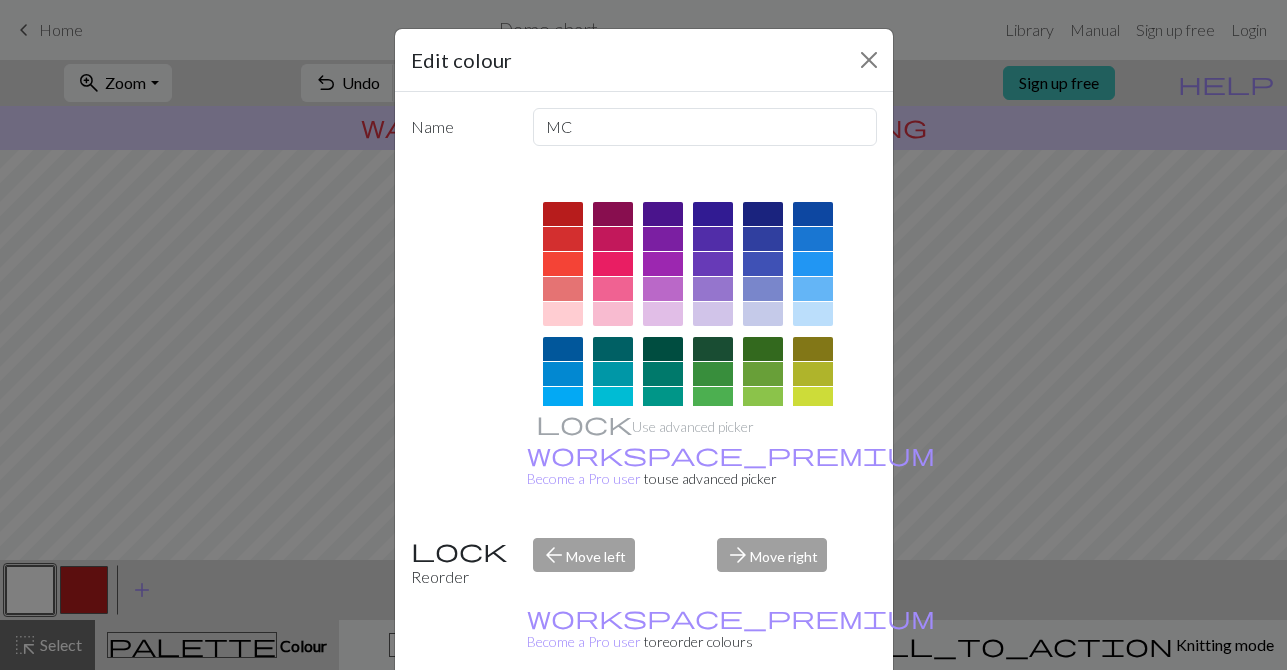 click on "Edit colour Name MC Use advanced picker workspace_premium Become a Pro user   to  use advanced picker Reorder arrow_back Move left arrow_forward Move right workspace_premium Become a Pro user   to  reorder colours Delete Done Cancel" at bounding box center (643, 335) 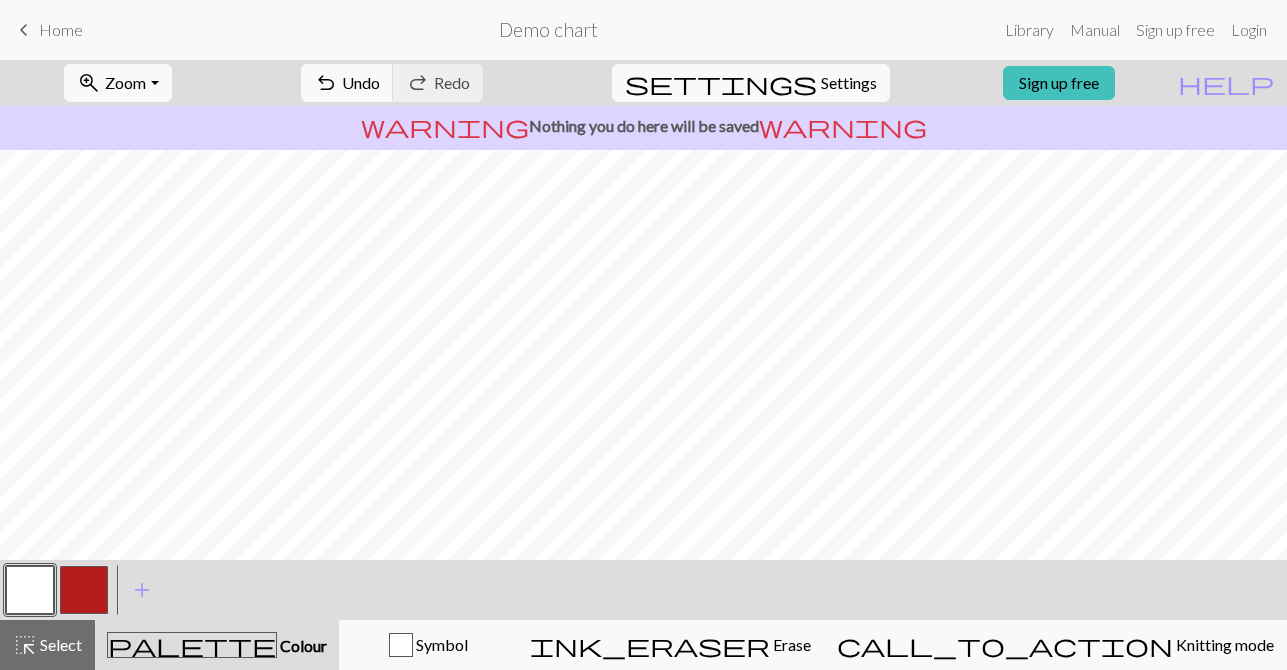 click at bounding box center [30, 590] 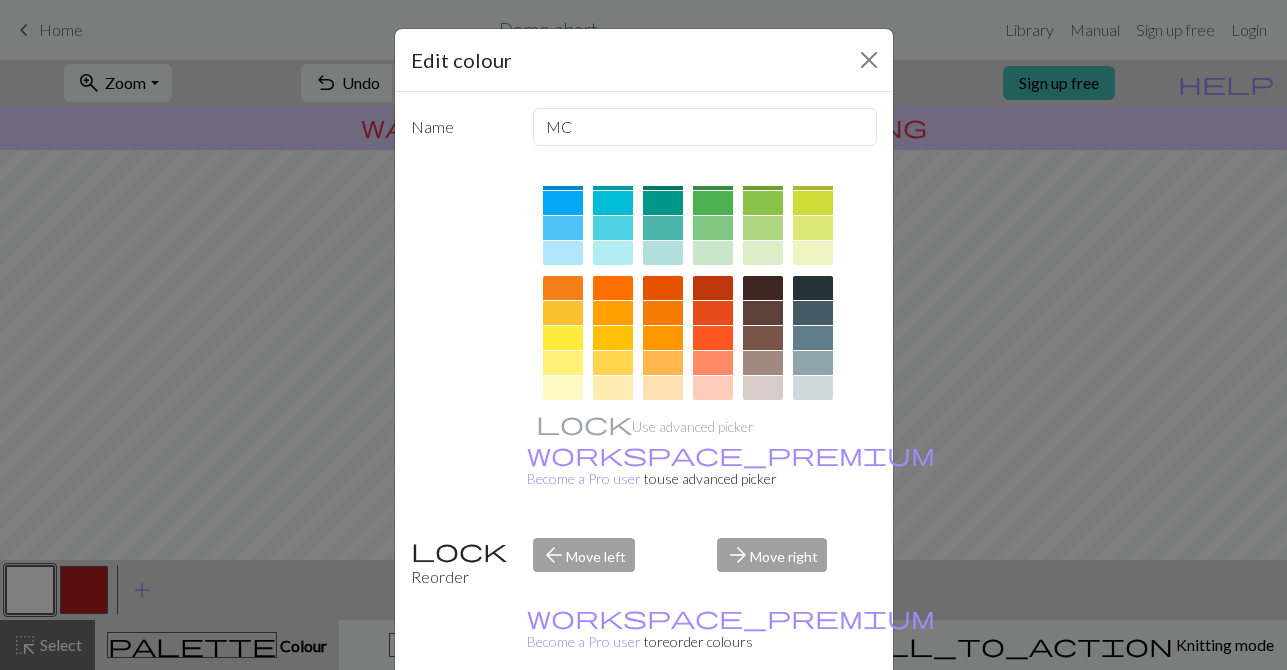 scroll, scrollTop: 0, scrollLeft: 0, axis: both 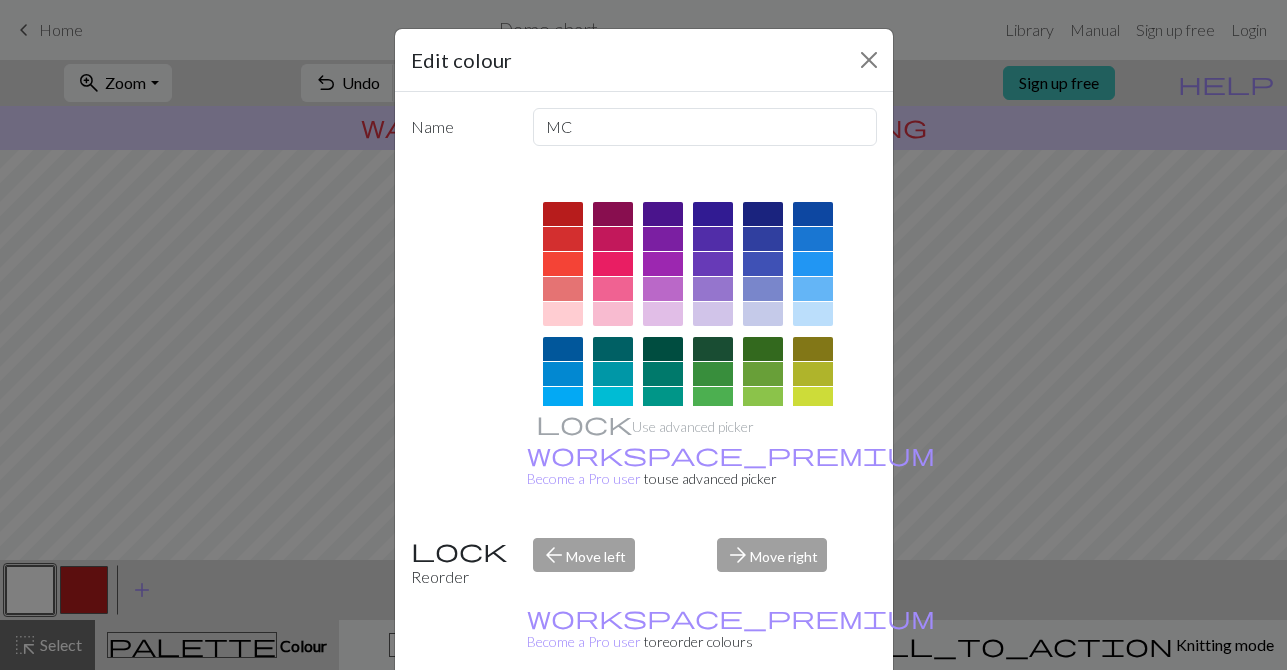 click on "Edit colour Name MC Use advanced picker workspace_premium Become a Pro user   to  use advanced picker Reorder arrow_back Move left arrow_forward Move right workspace_premium Become a Pro user   to  reorder colours Delete Done Cancel" at bounding box center (643, 335) 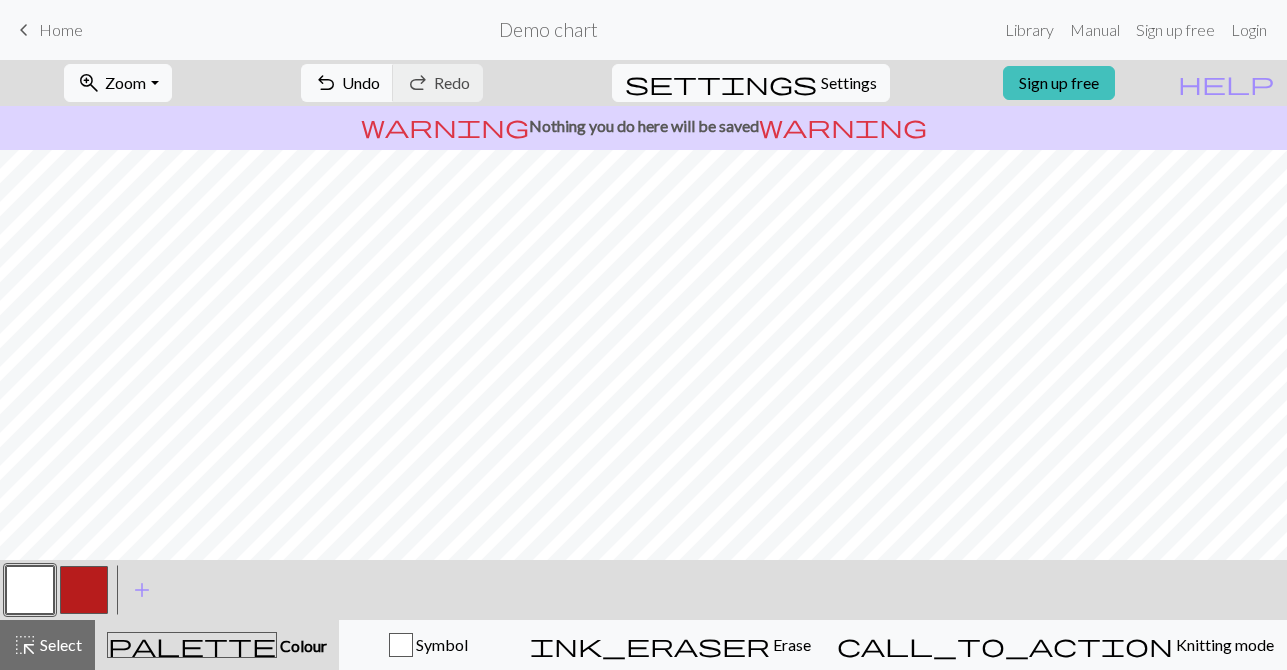 click at bounding box center (30, 590) 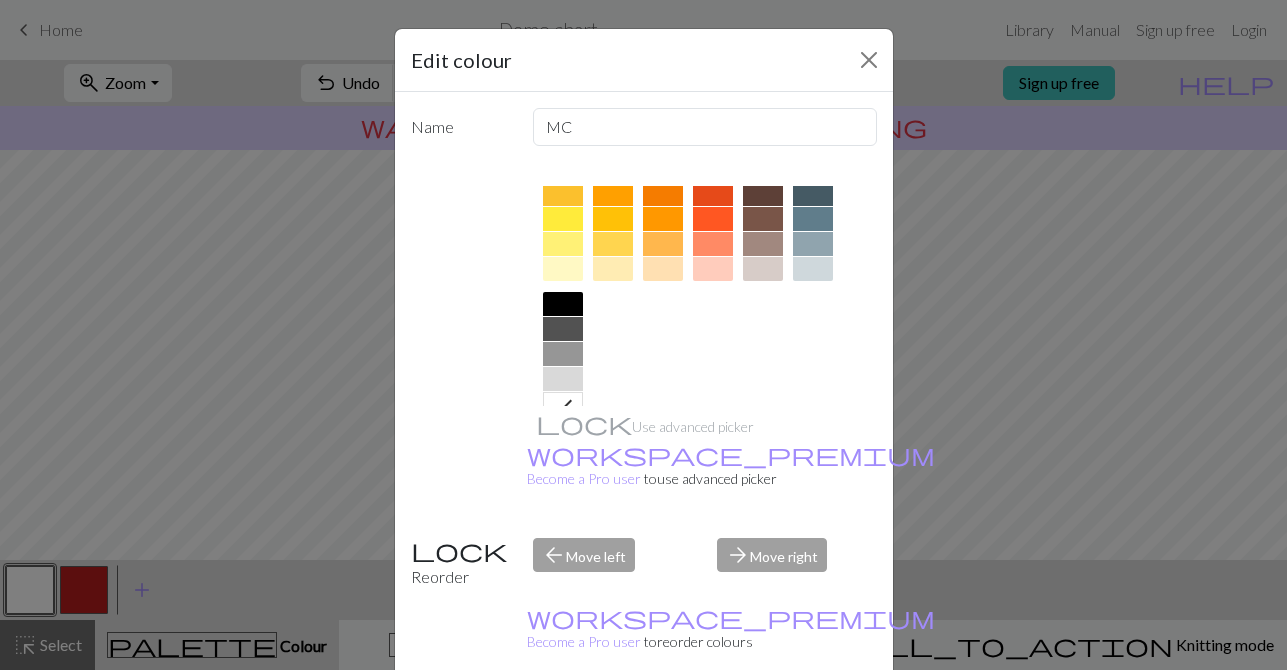 scroll, scrollTop: 348, scrollLeft: 0, axis: vertical 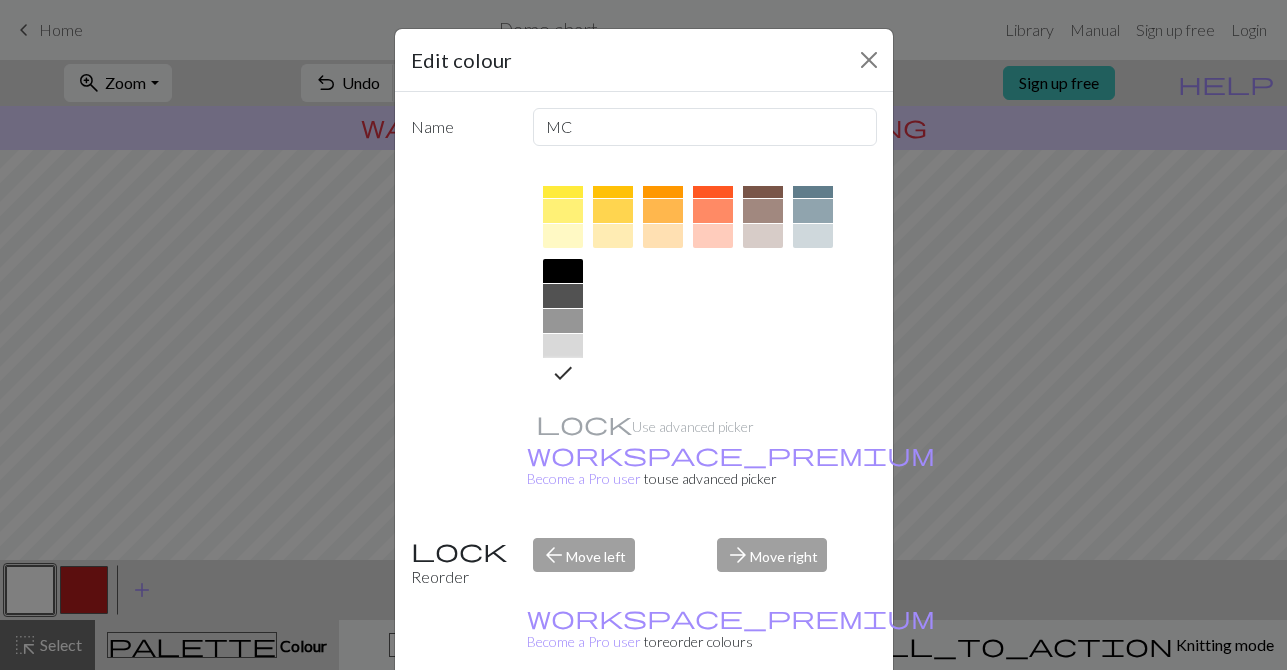 click at bounding box center [567, 372] 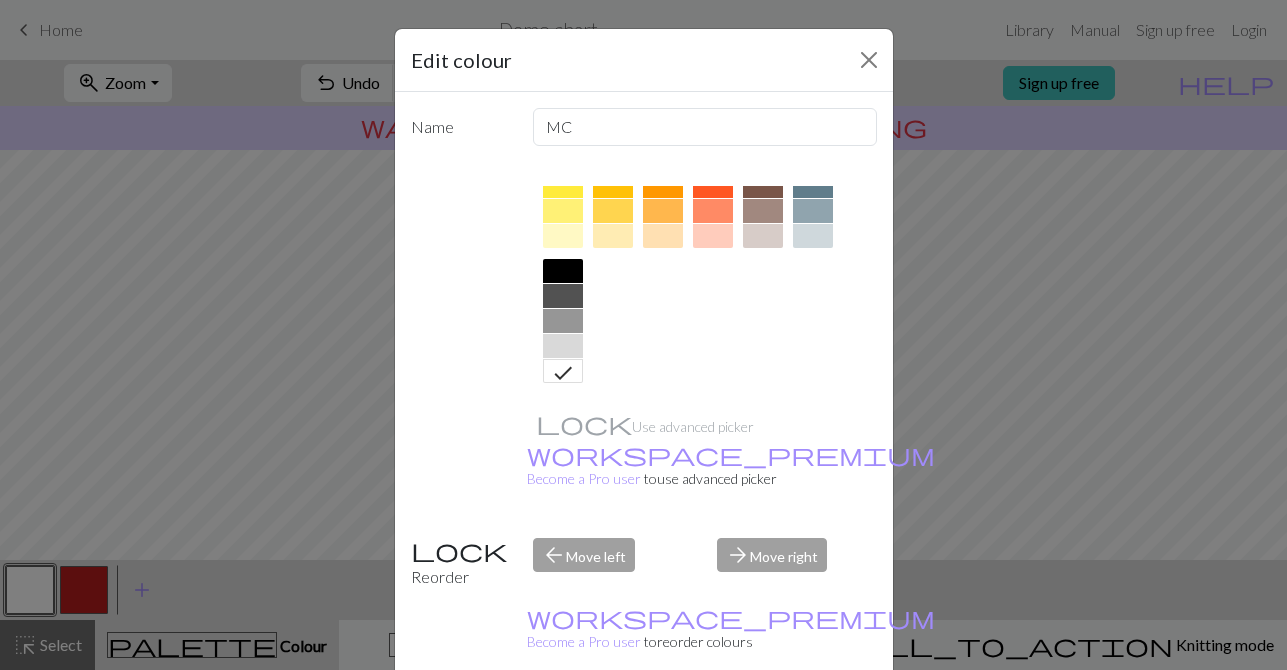 click on "Done" at bounding box center (764, 721) 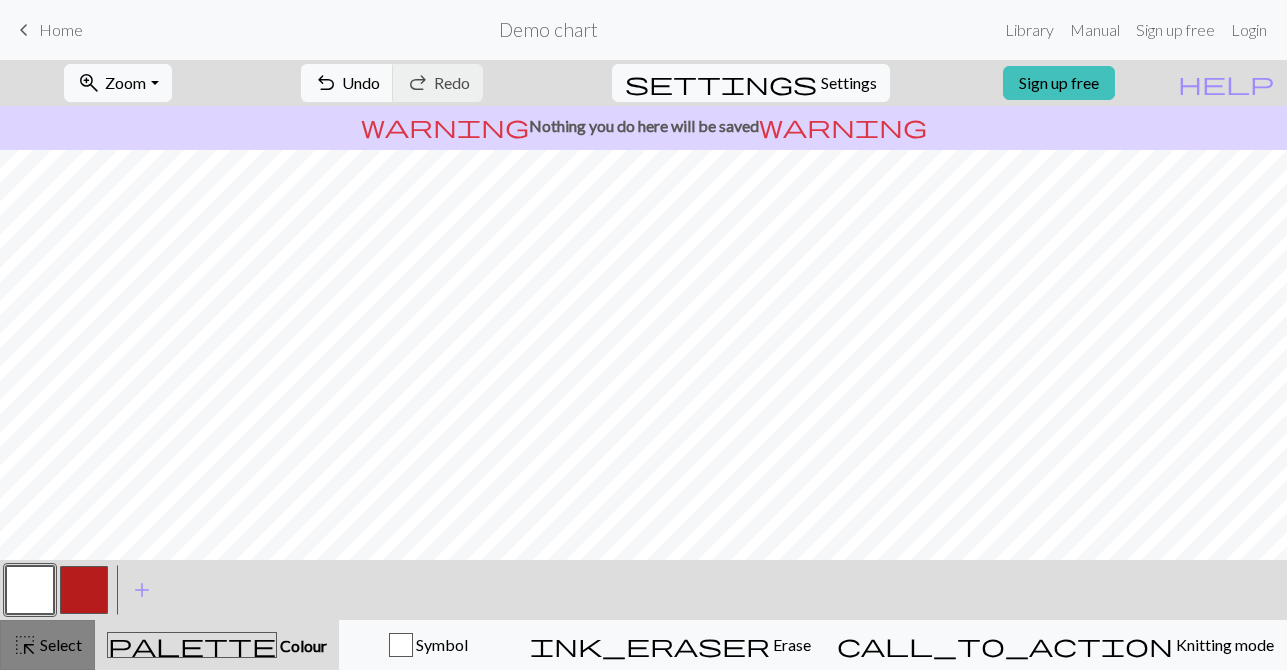 click on "Select" at bounding box center [59, 644] 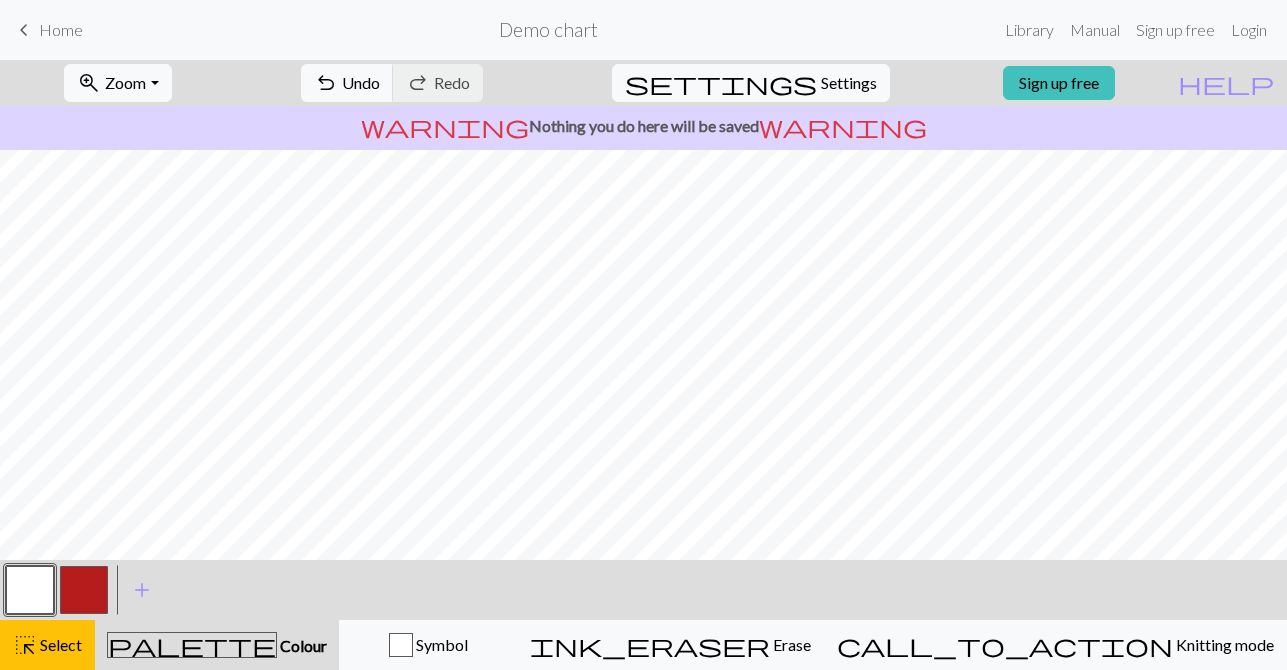 click at bounding box center [30, 590] 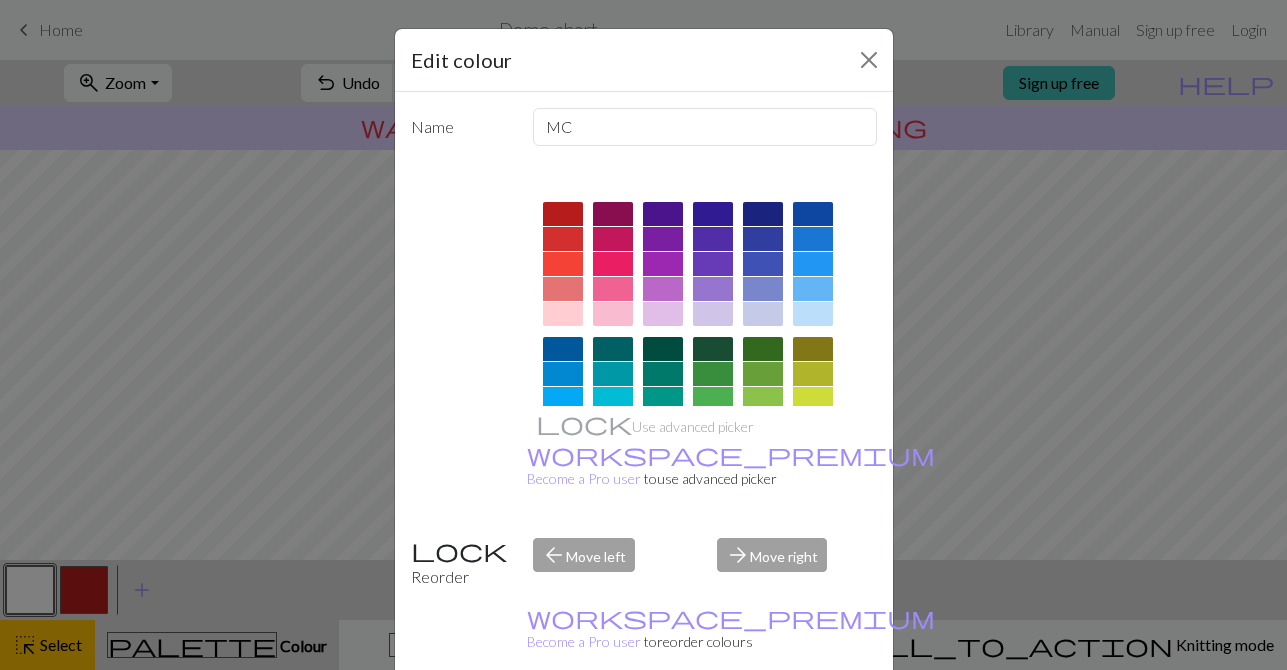click on "Edit colour Name MC Use advanced picker workspace_premium Become a Pro user   to  use advanced picker Reorder arrow_back Move left arrow_forward Move right workspace_premium Become a Pro user   to  reorder colours Delete Done Cancel" at bounding box center (643, 335) 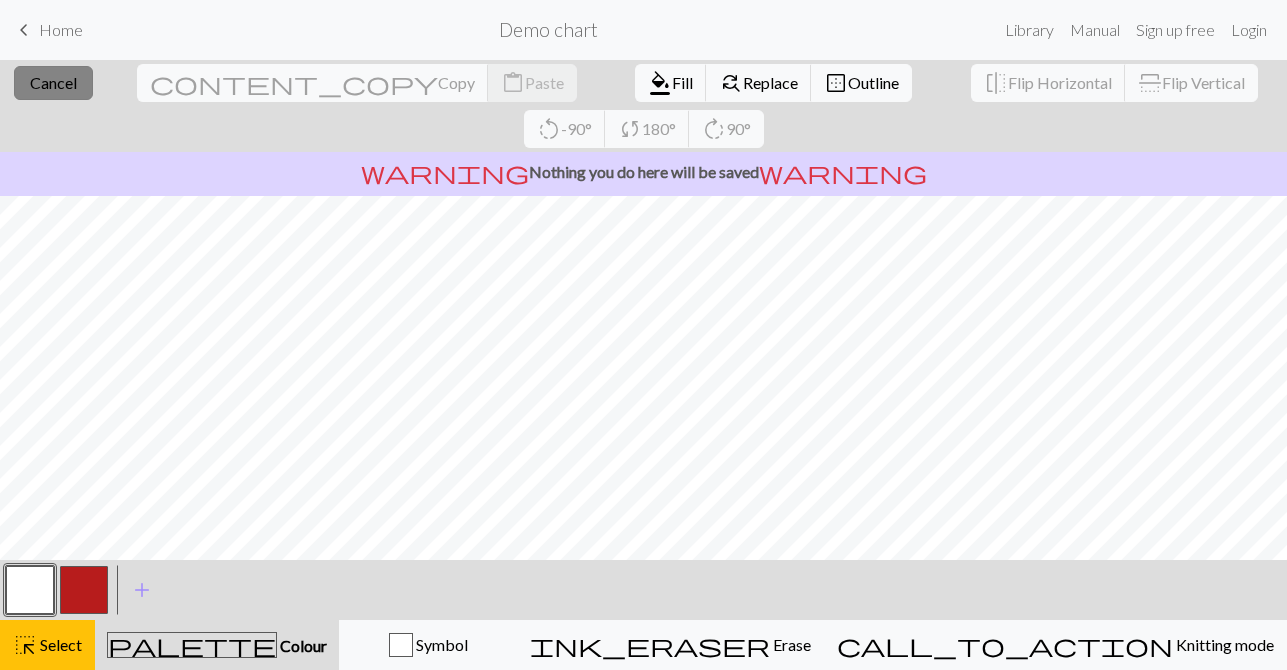 click on "close Cancel" at bounding box center [53, 83] 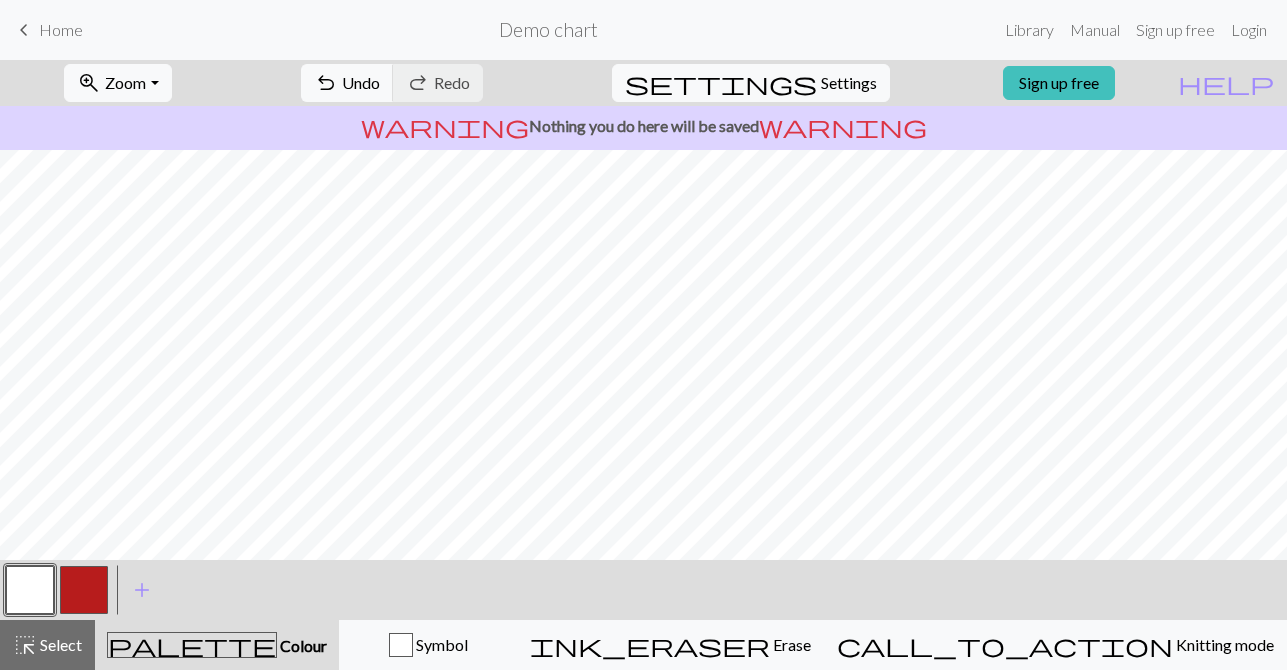 click at bounding box center (30, 590) 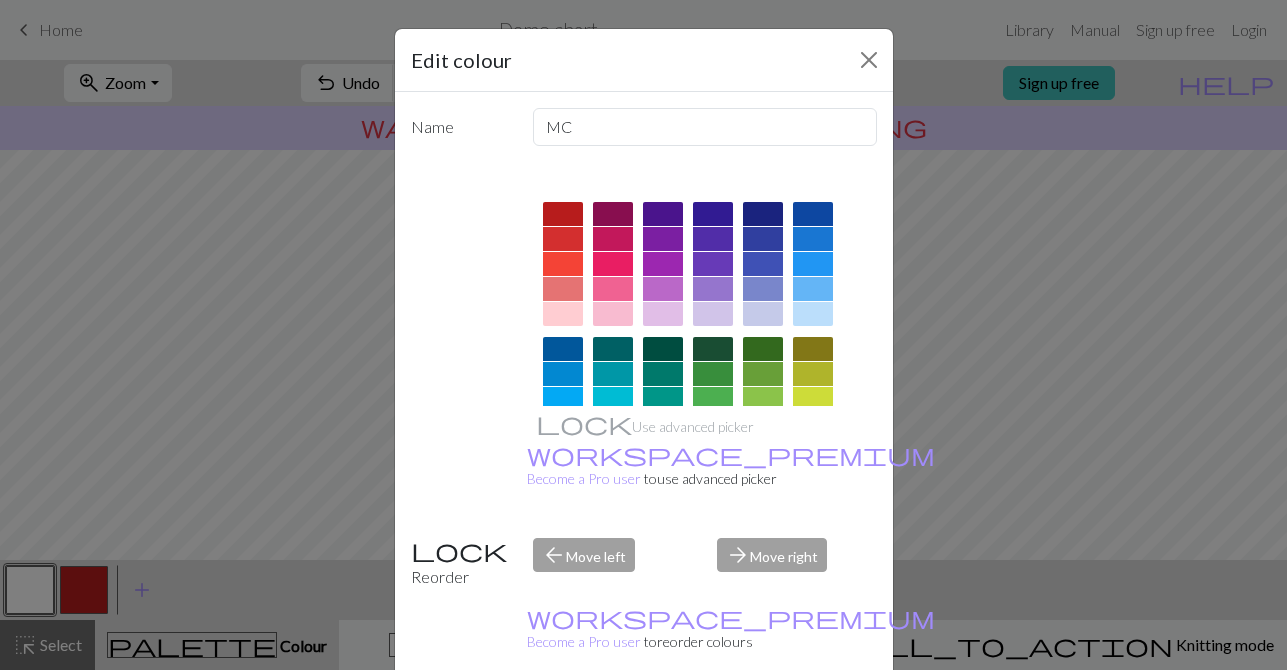 click on "Use advanced picker workspace_premium Become a Pro user   to  use advanced picker" at bounding box center (644, 342) 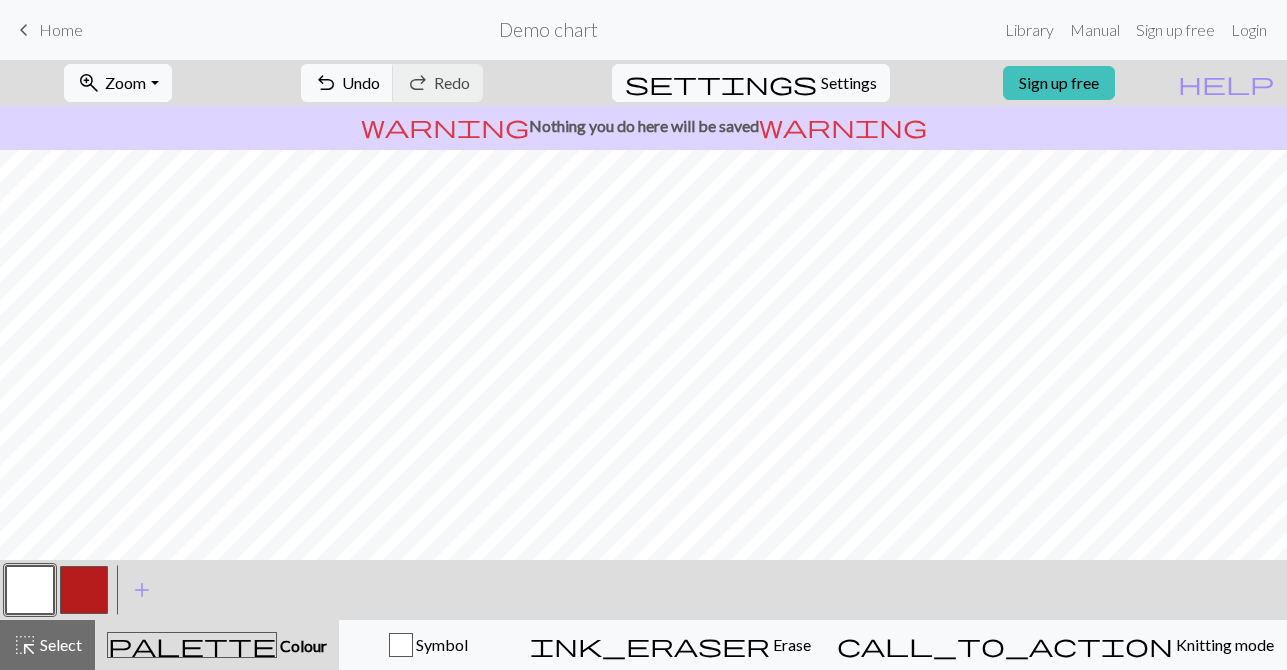 click at bounding box center (84, 590) 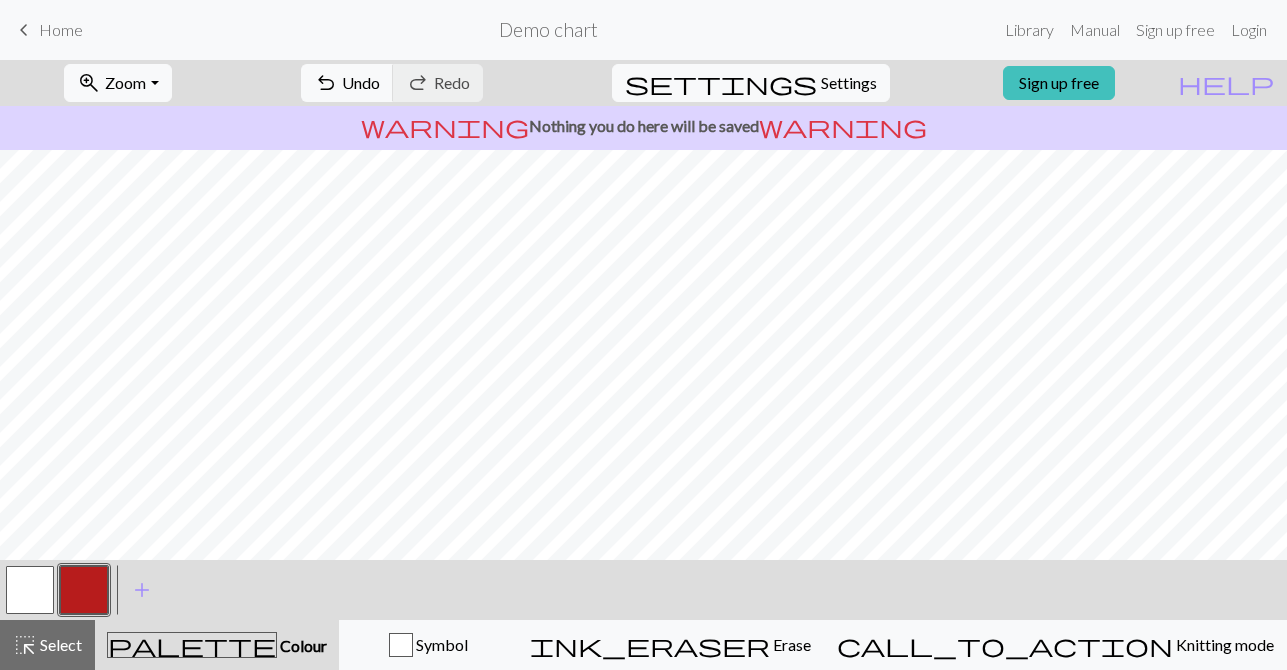 click at bounding box center [30, 590] 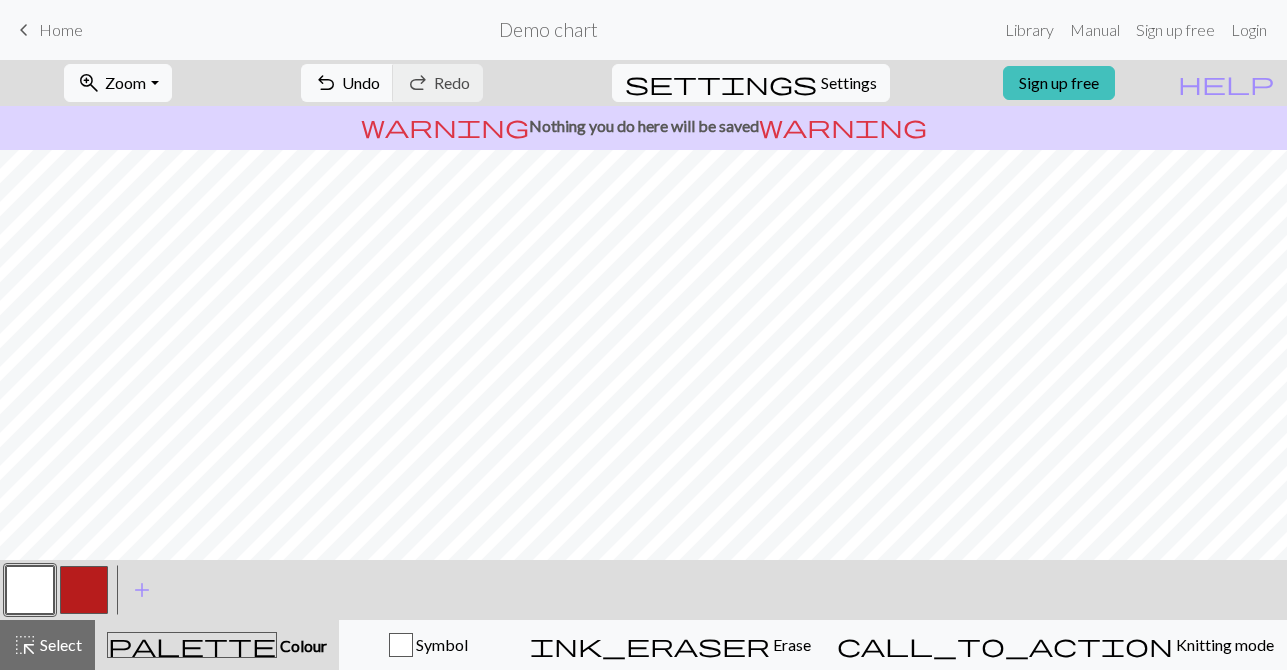 click at bounding box center [84, 590] 